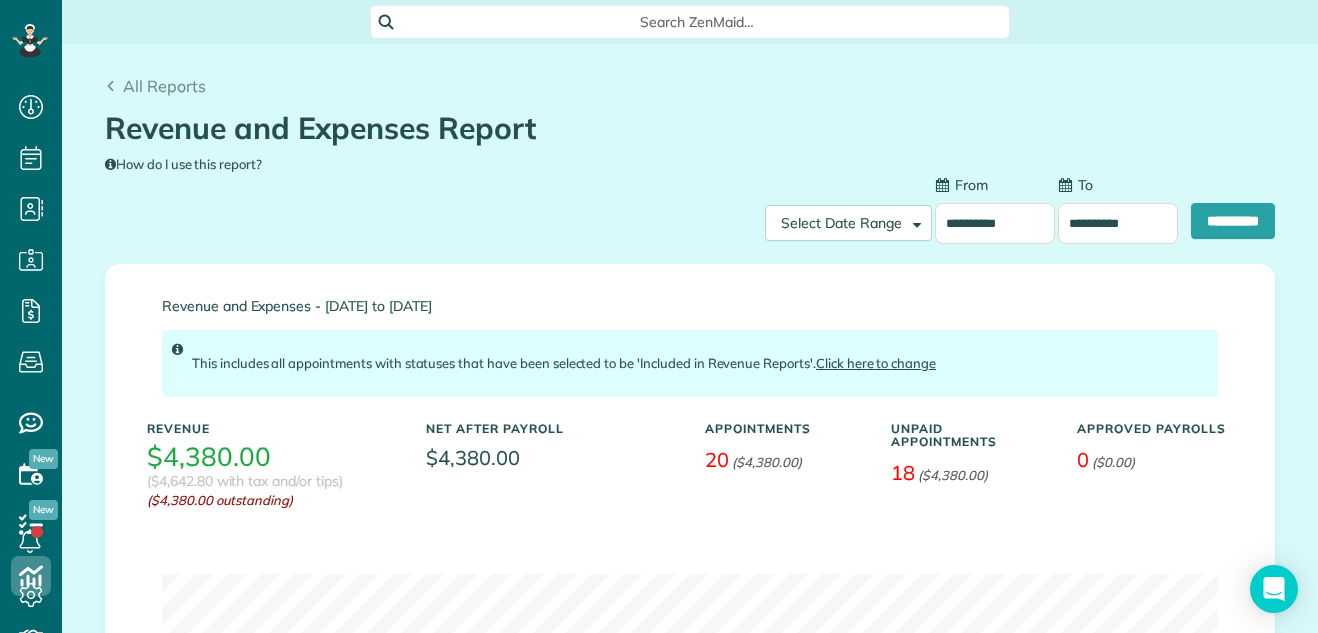 scroll, scrollTop: 0, scrollLeft: 0, axis: both 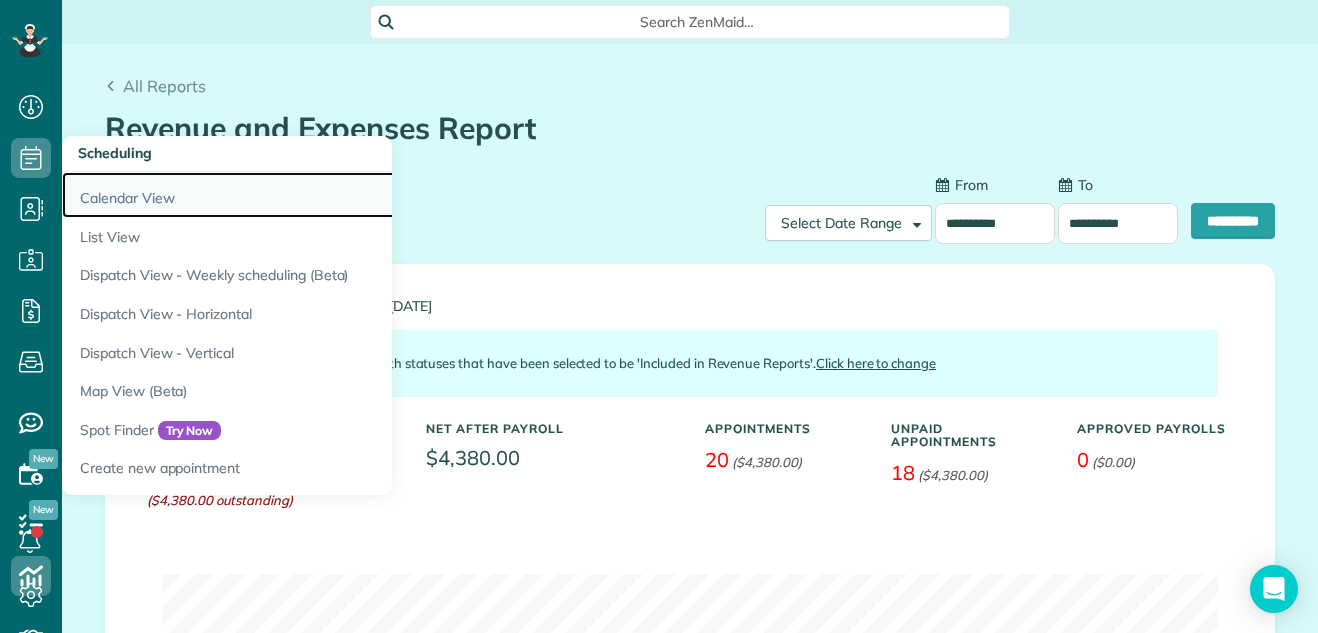 click on "Calendar View" at bounding box center [312, 195] 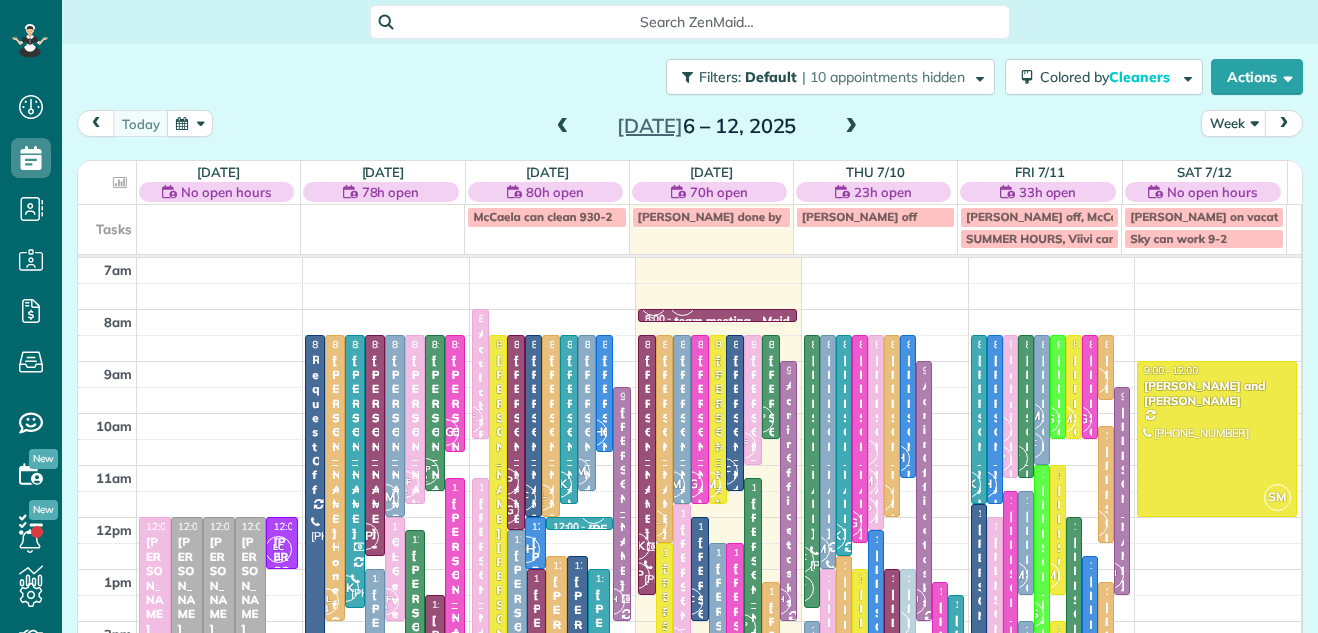 scroll, scrollTop: 0, scrollLeft: 0, axis: both 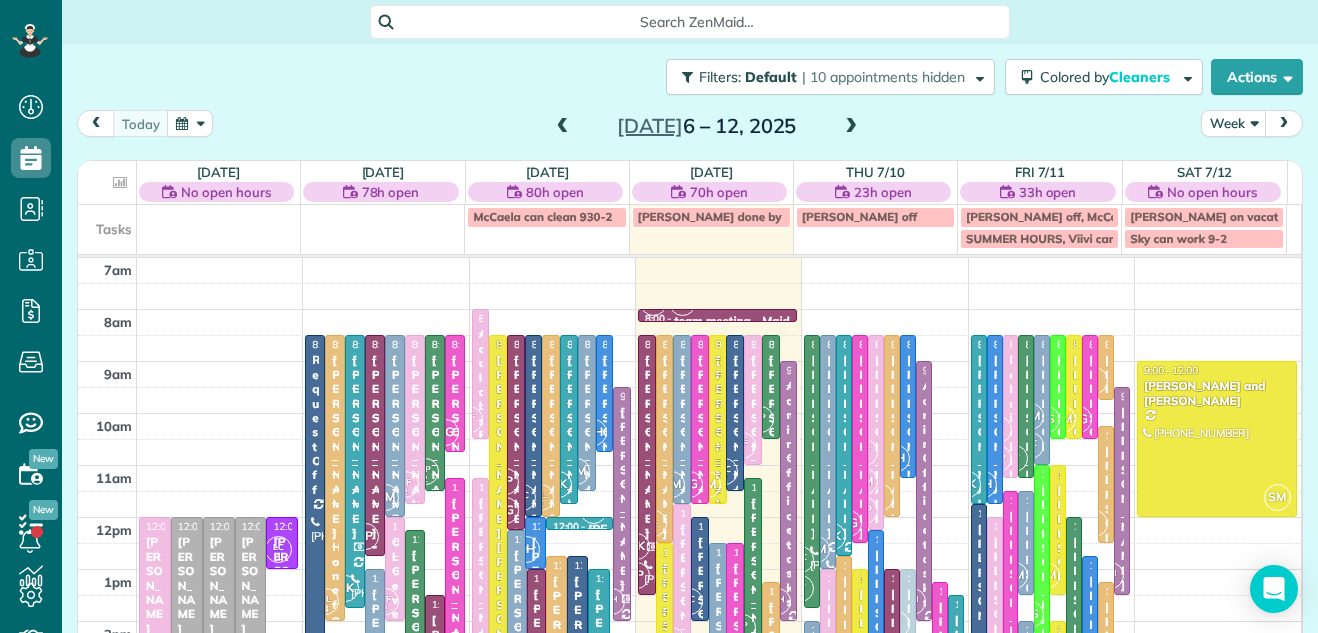 click at bounding box center (851, 127) 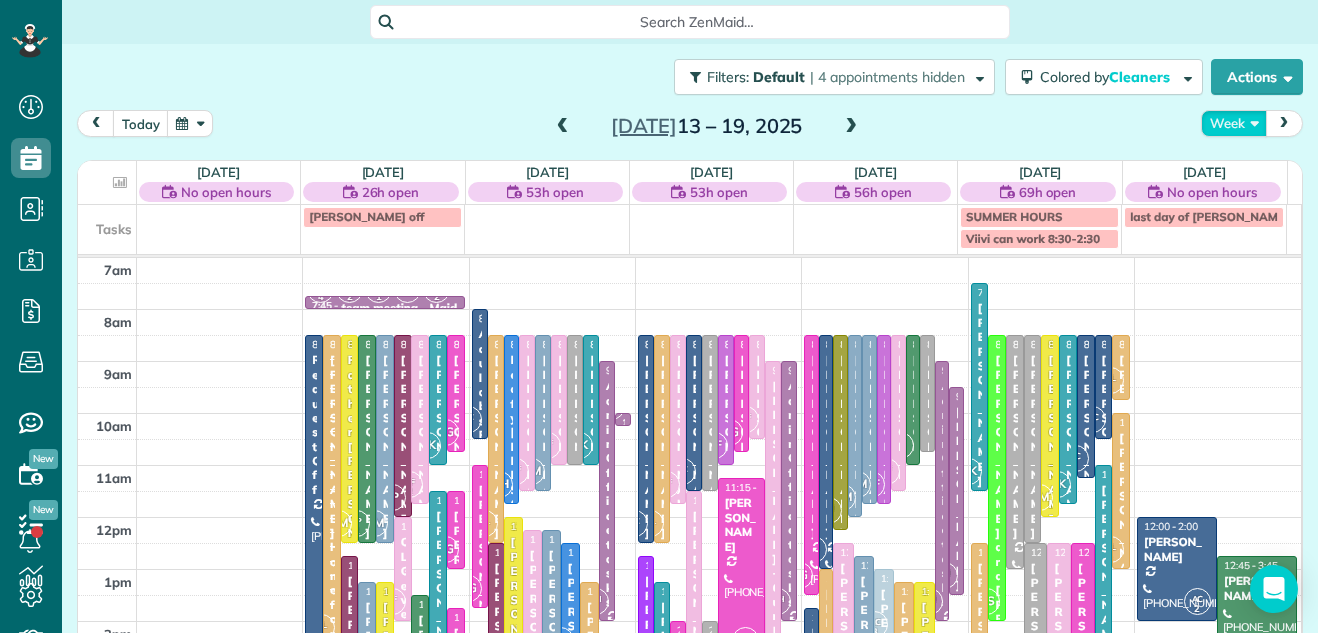 click on "Week" at bounding box center (1234, 123) 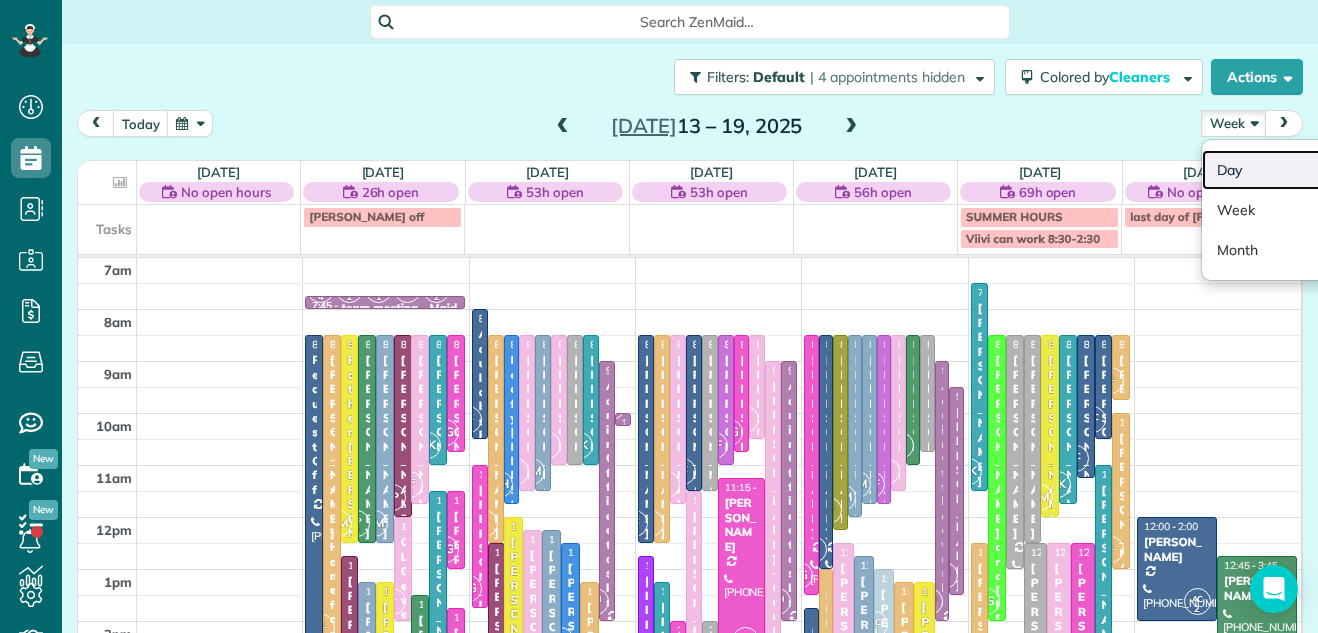 click on "Day" at bounding box center [1281, 170] 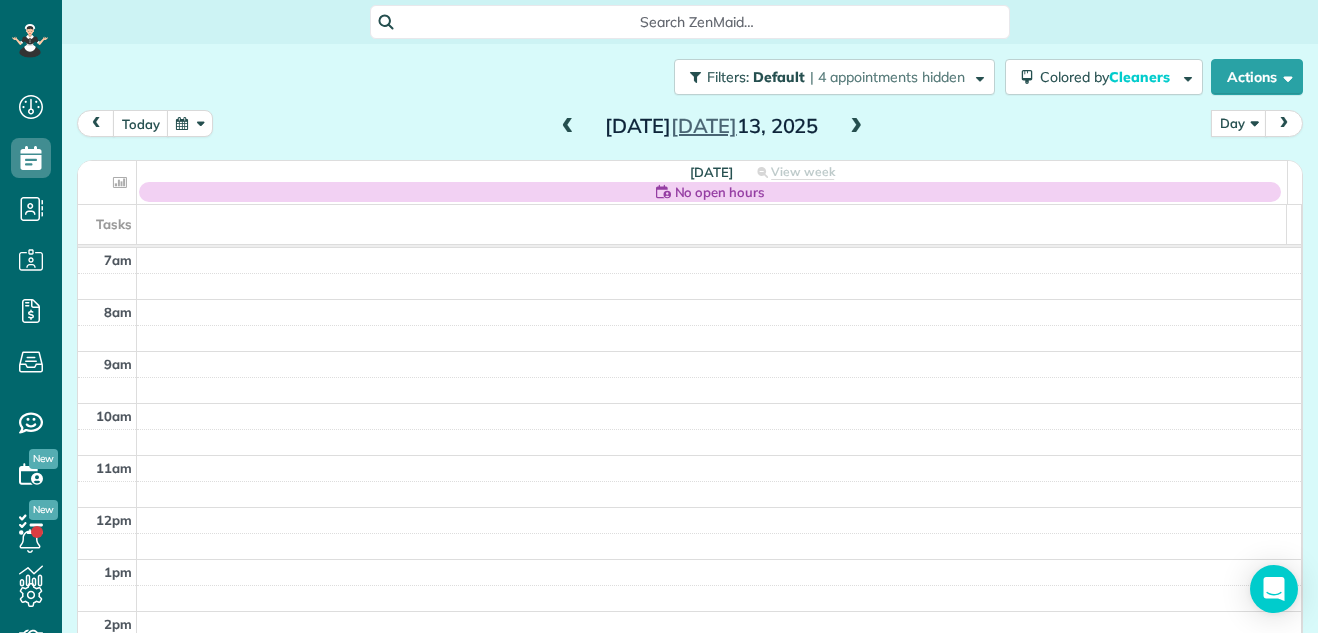 click at bounding box center [856, 127] 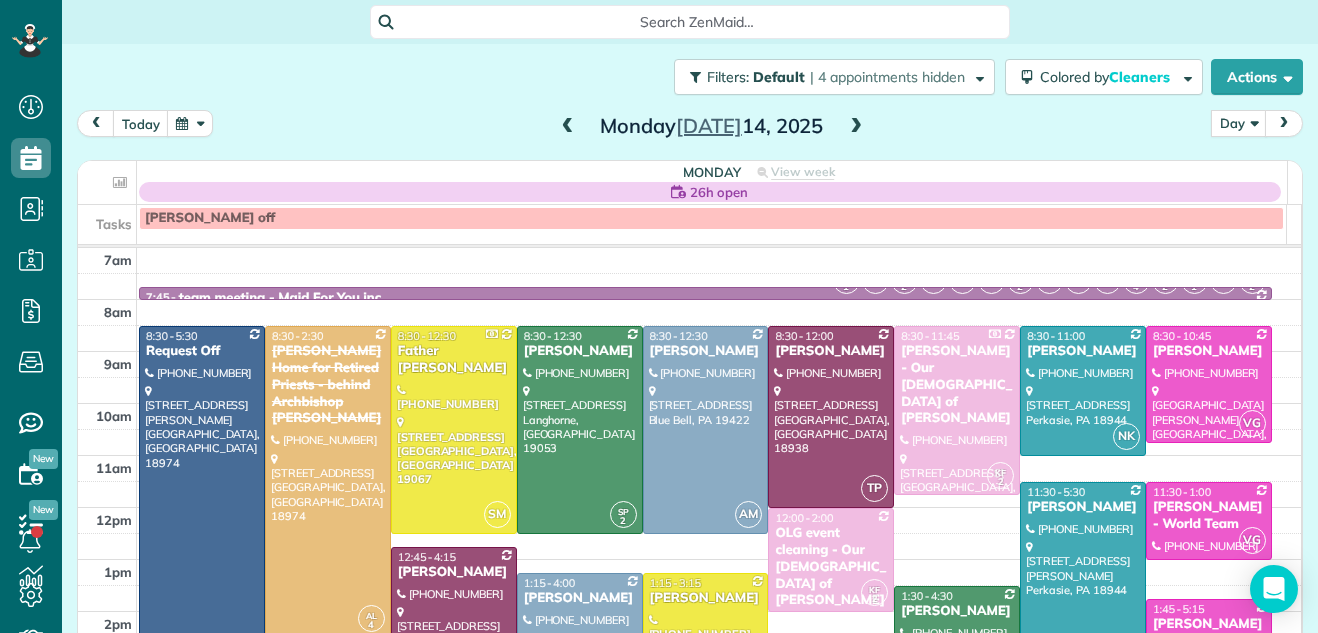 click at bounding box center (856, 127) 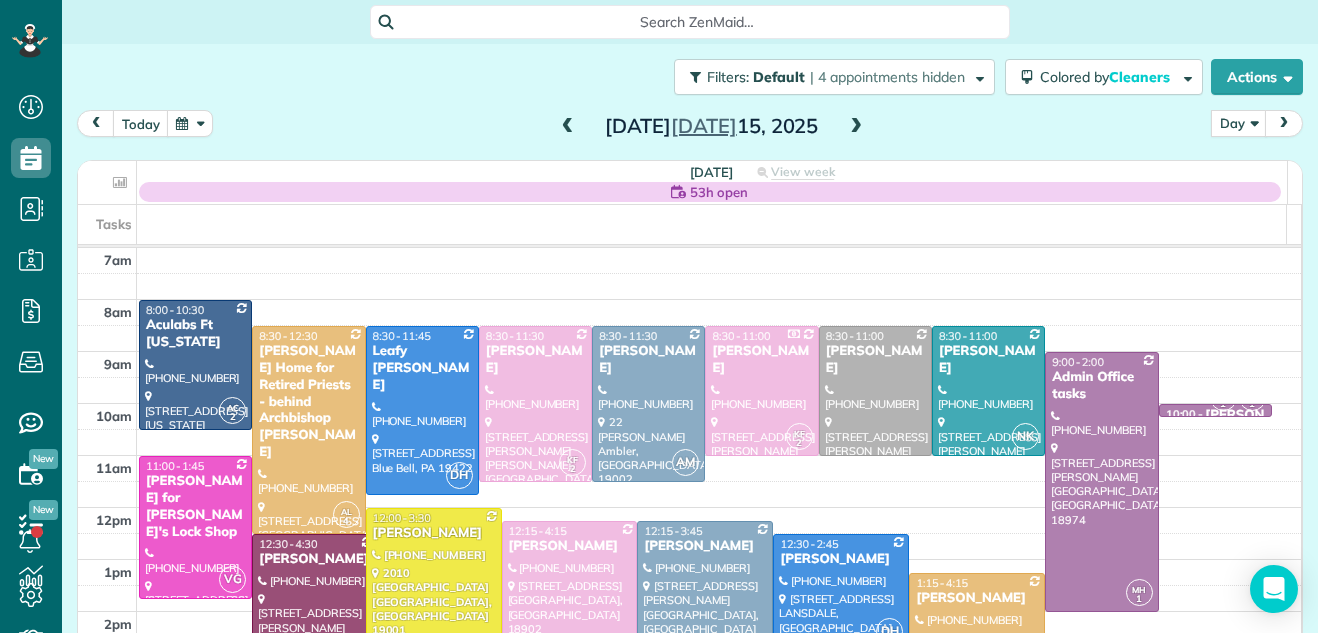 click at bounding box center (856, 127) 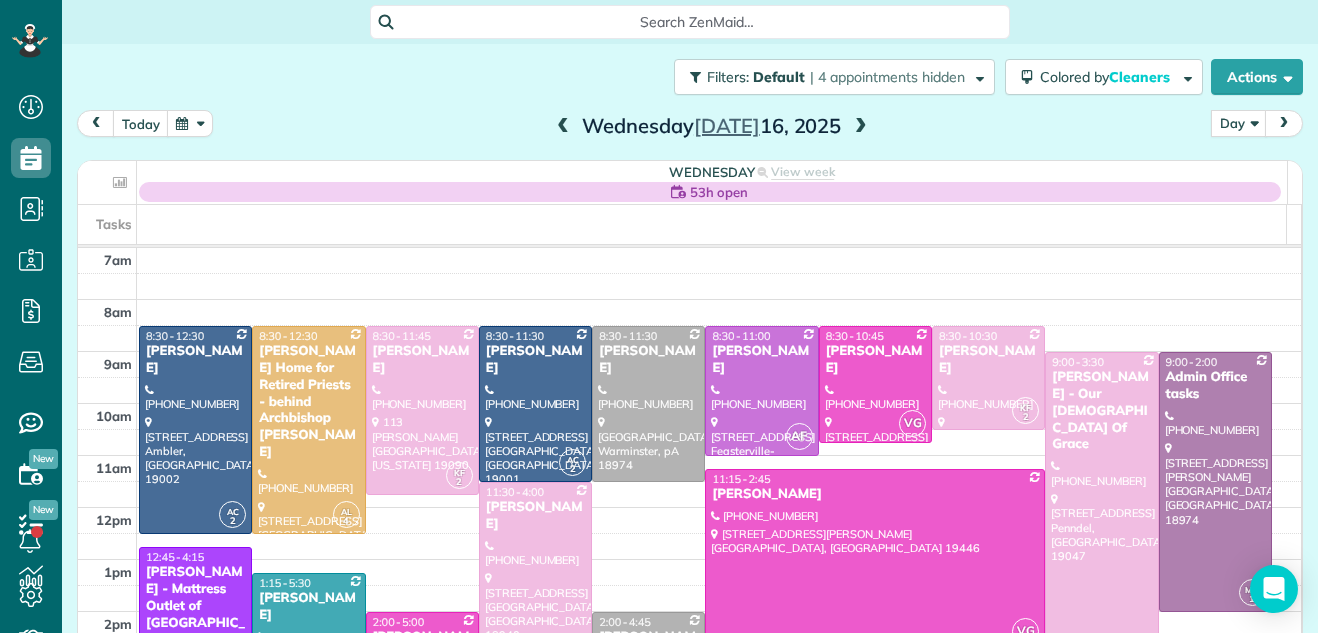 click at bounding box center [563, 127] 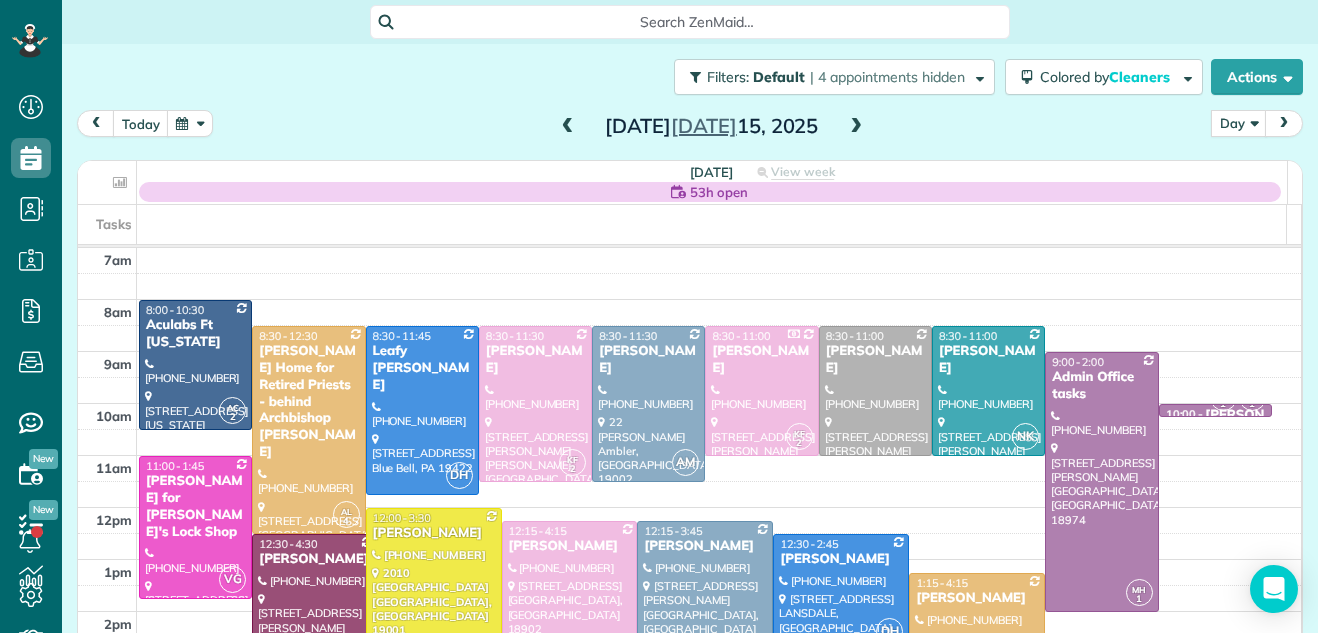 click at bounding box center (568, 127) 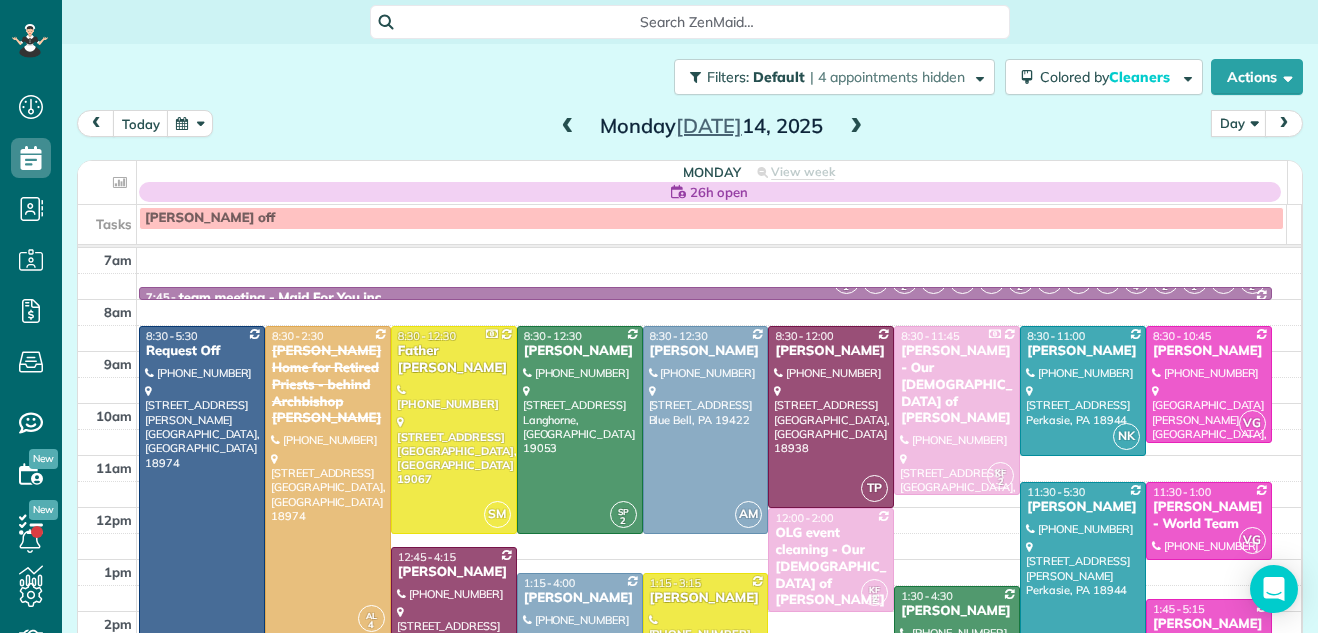 click on "Leah off" at bounding box center (711, 218) 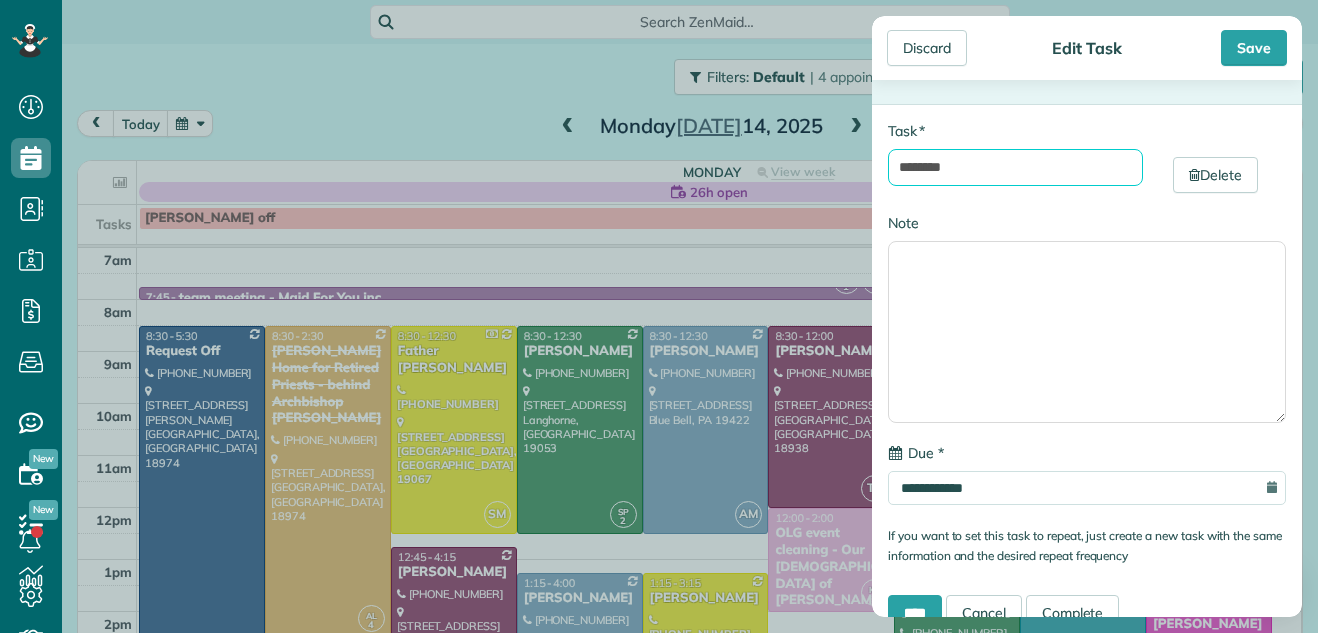 click on "********" at bounding box center [1015, 167] 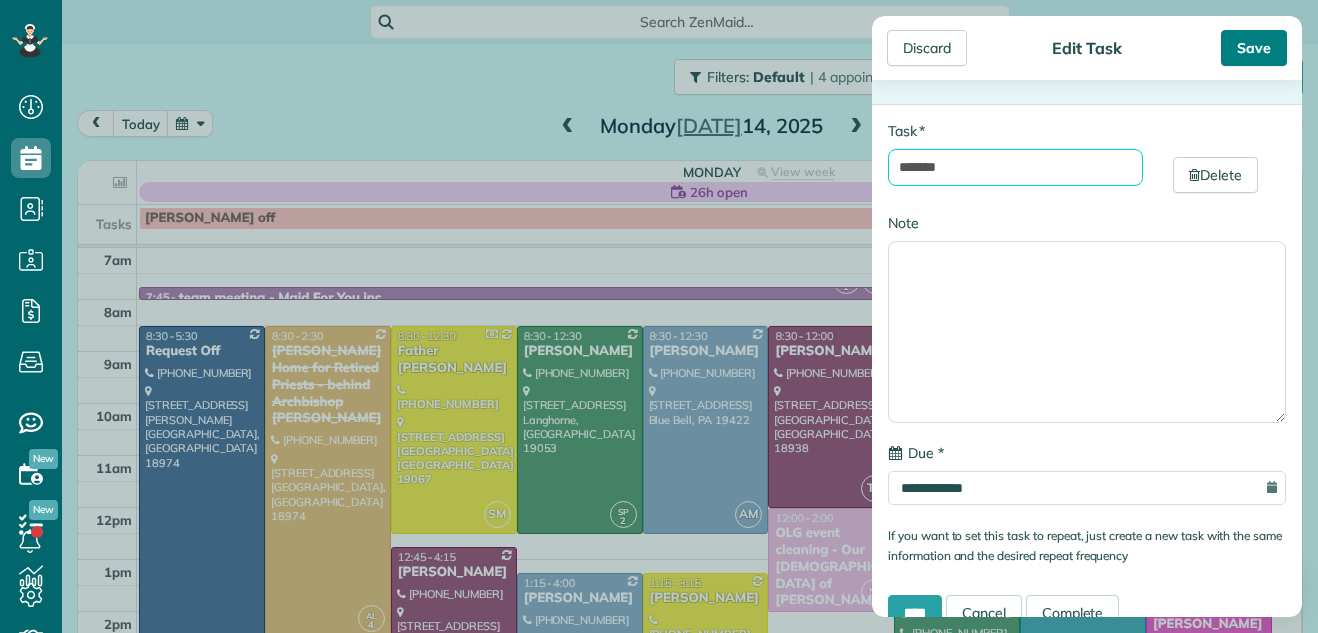 type on "*******" 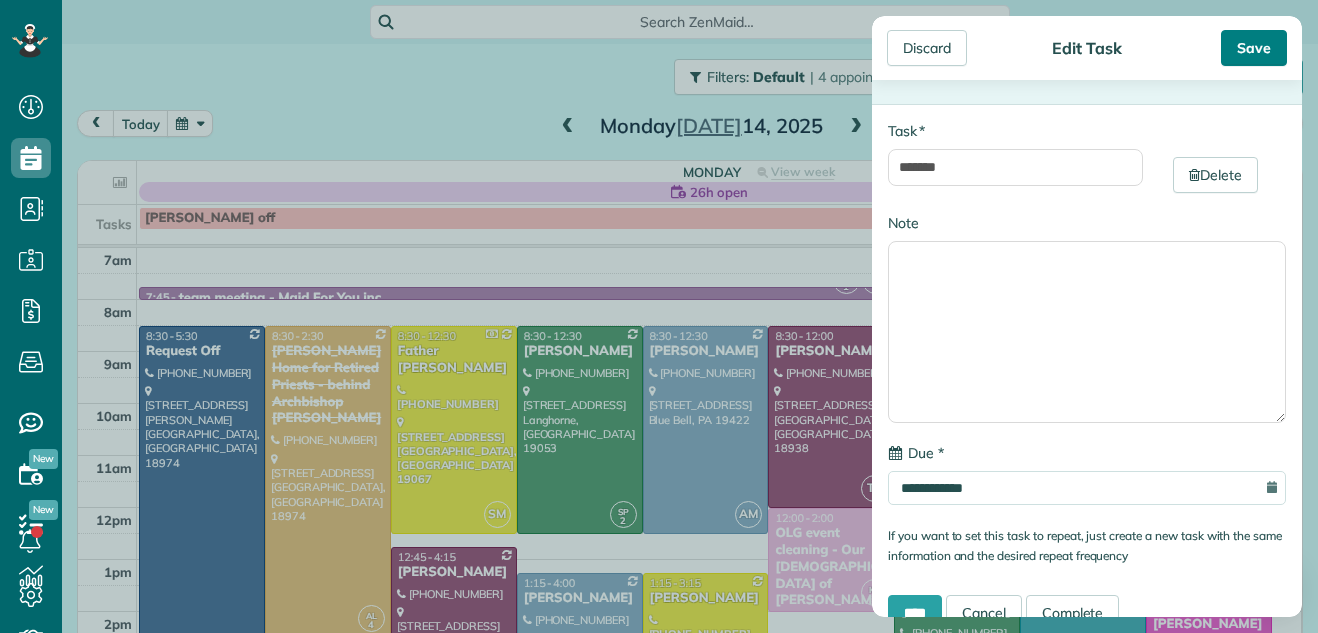 click on "Save" at bounding box center (1254, 48) 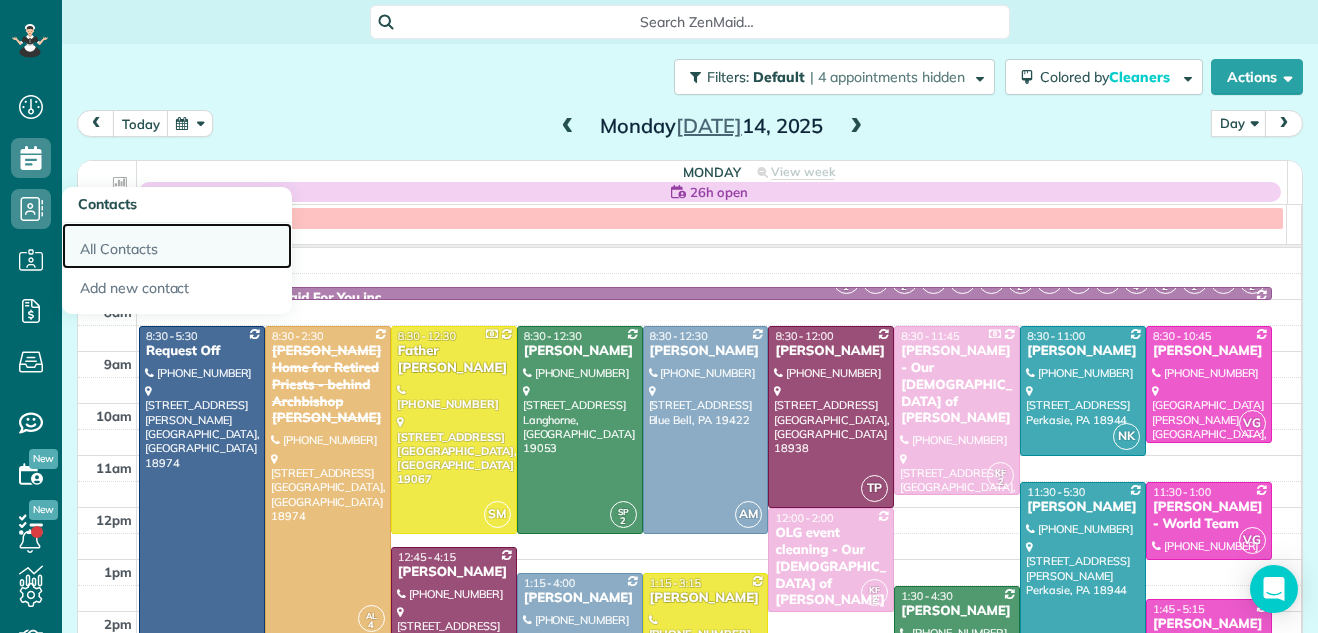 click on "All Contacts" at bounding box center (177, 246) 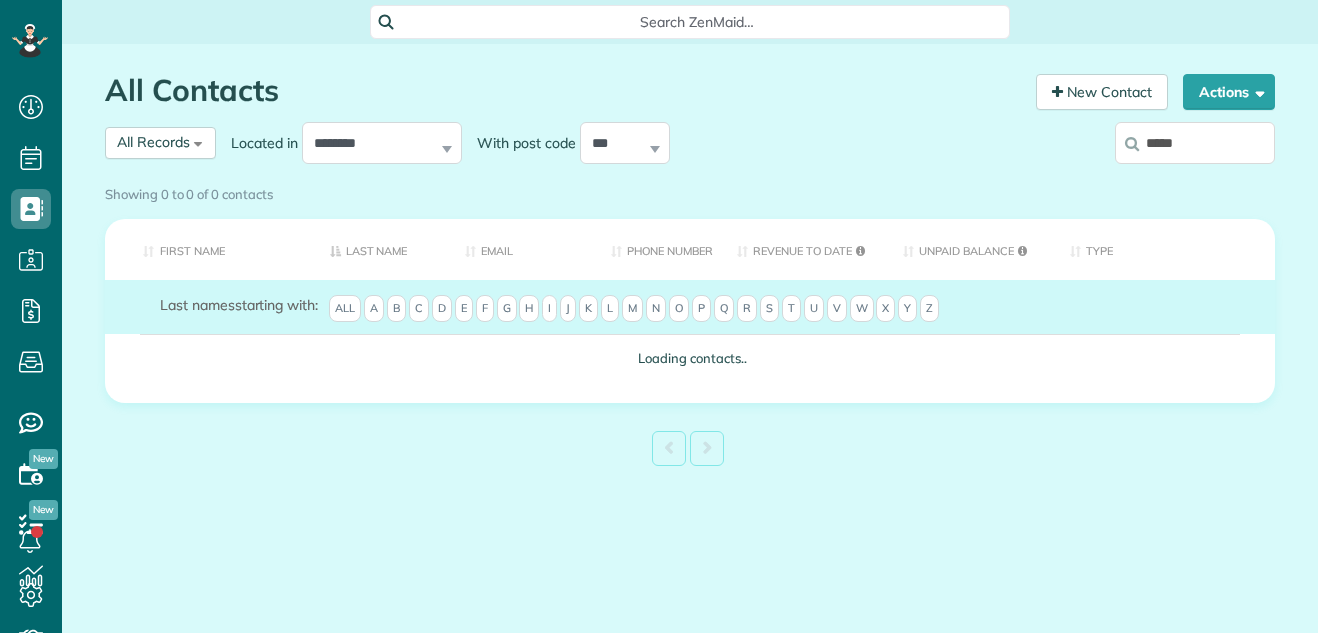 scroll, scrollTop: 0, scrollLeft: 0, axis: both 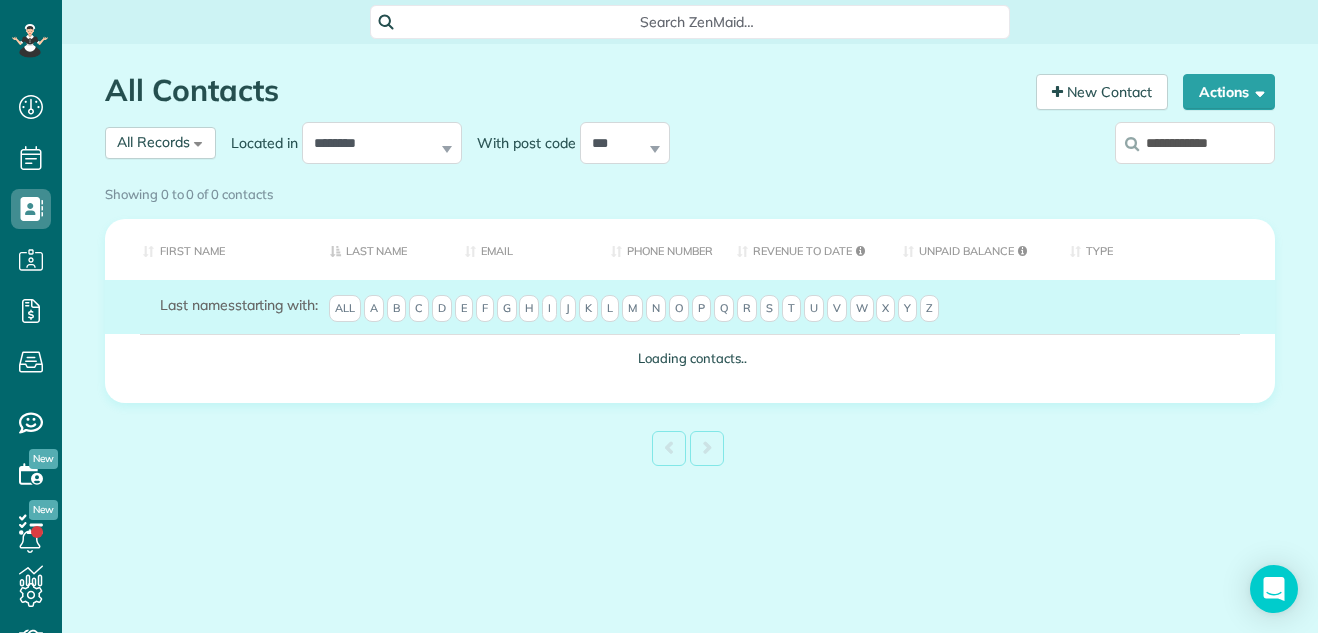 type on "**********" 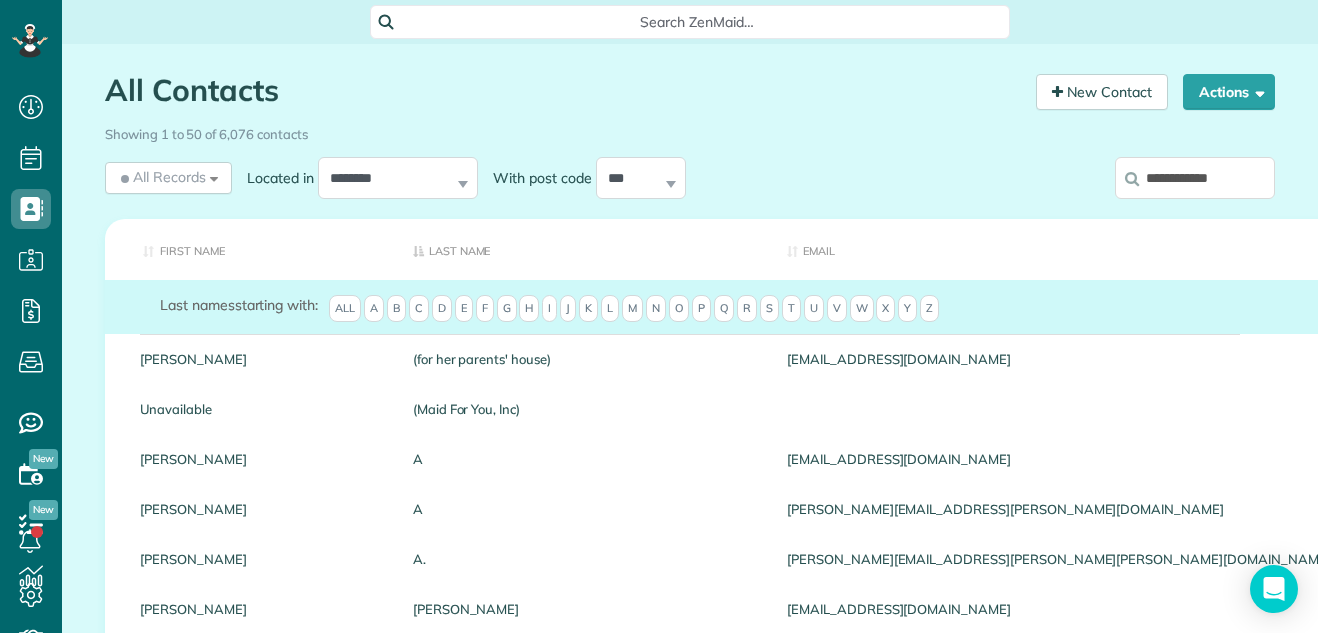 click on "Showing 1 to 50 of 6,076 contacts" at bounding box center (690, 130) 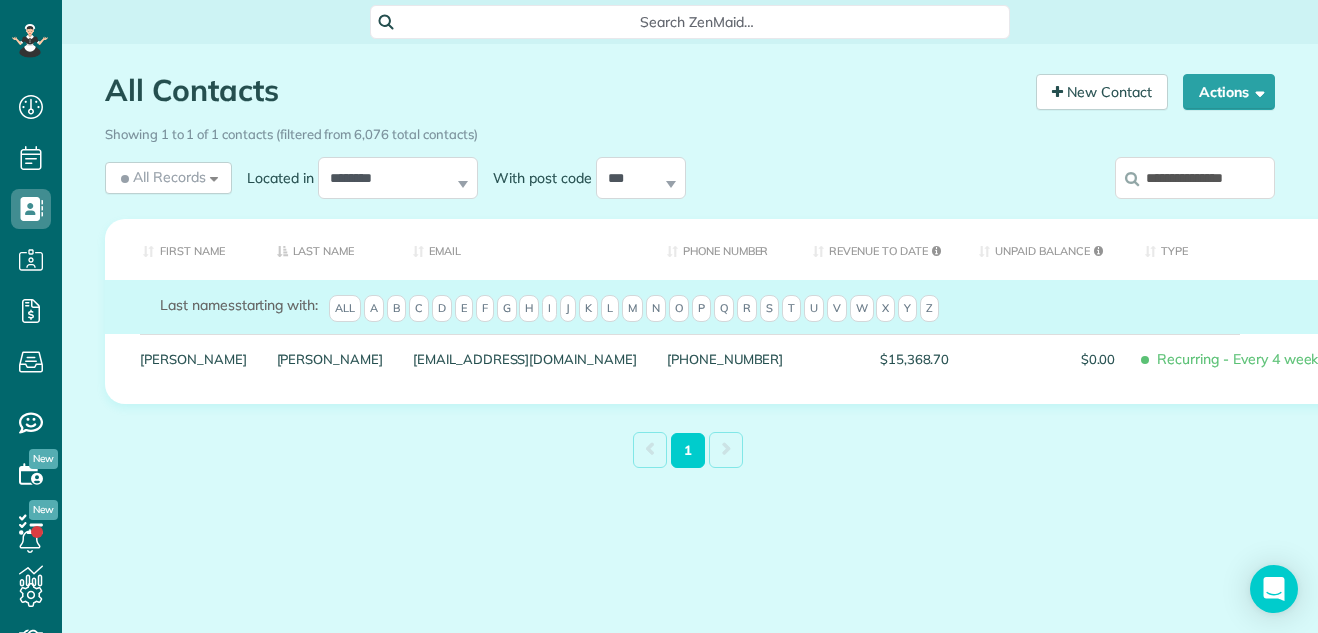 scroll, scrollTop: 0, scrollLeft: 5, axis: horizontal 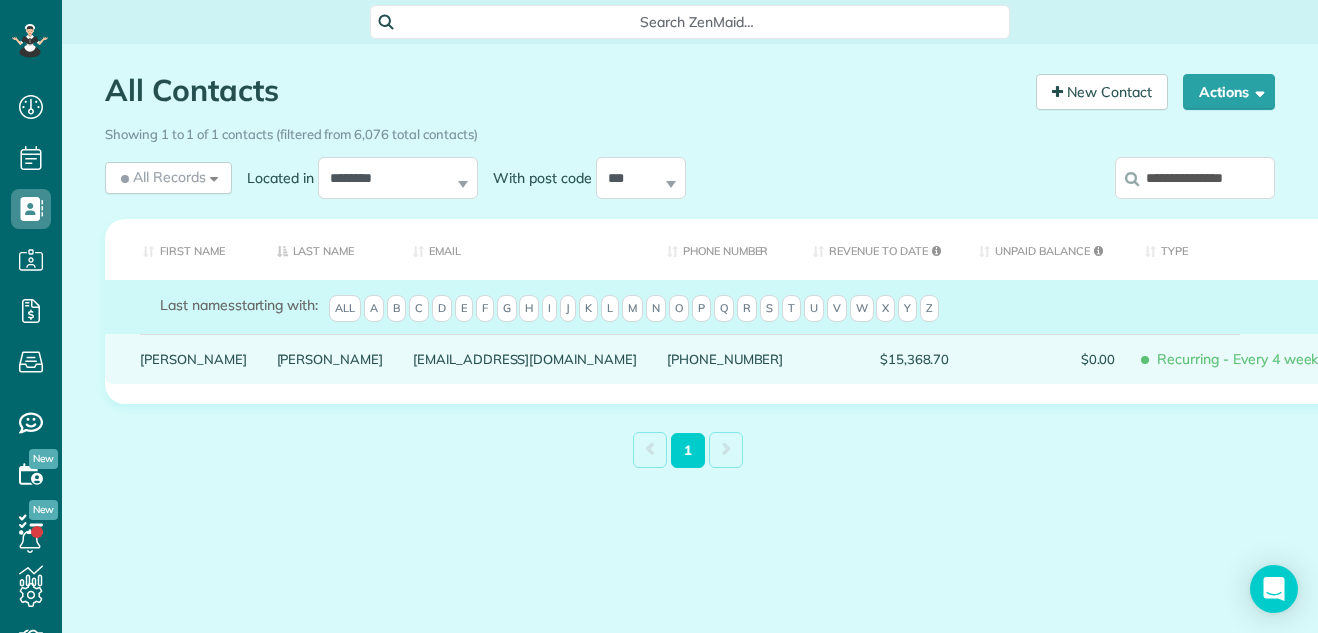 type on "**********" 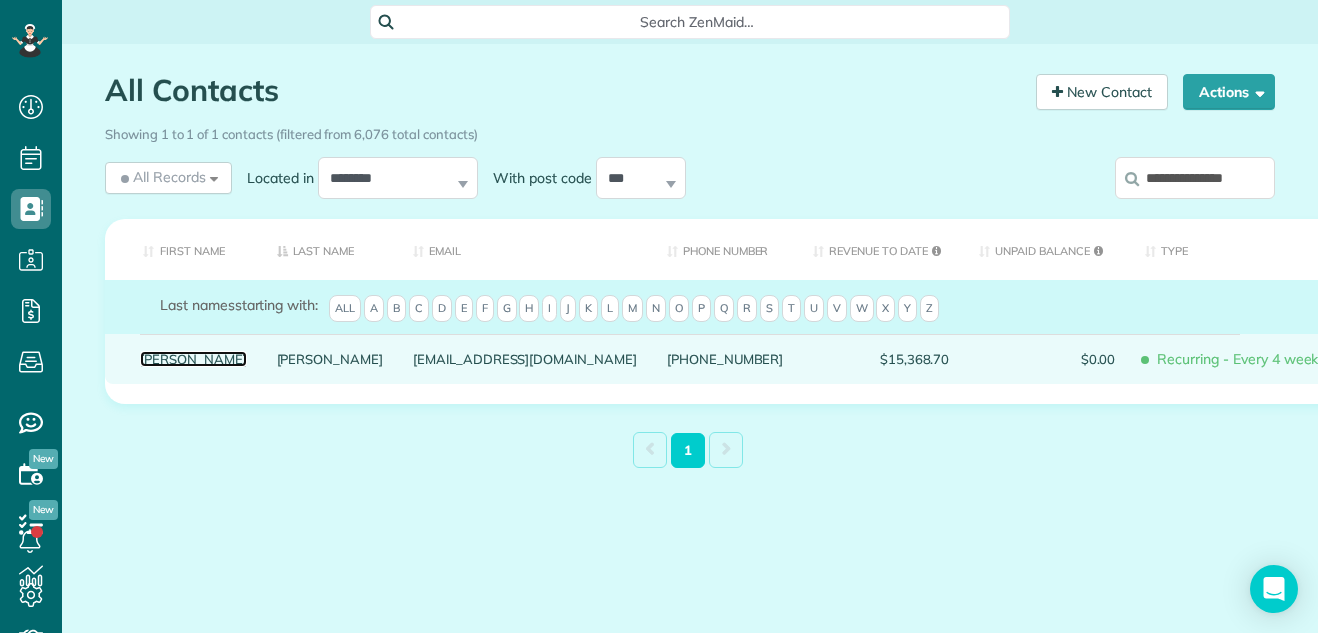scroll, scrollTop: 0, scrollLeft: 0, axis: both 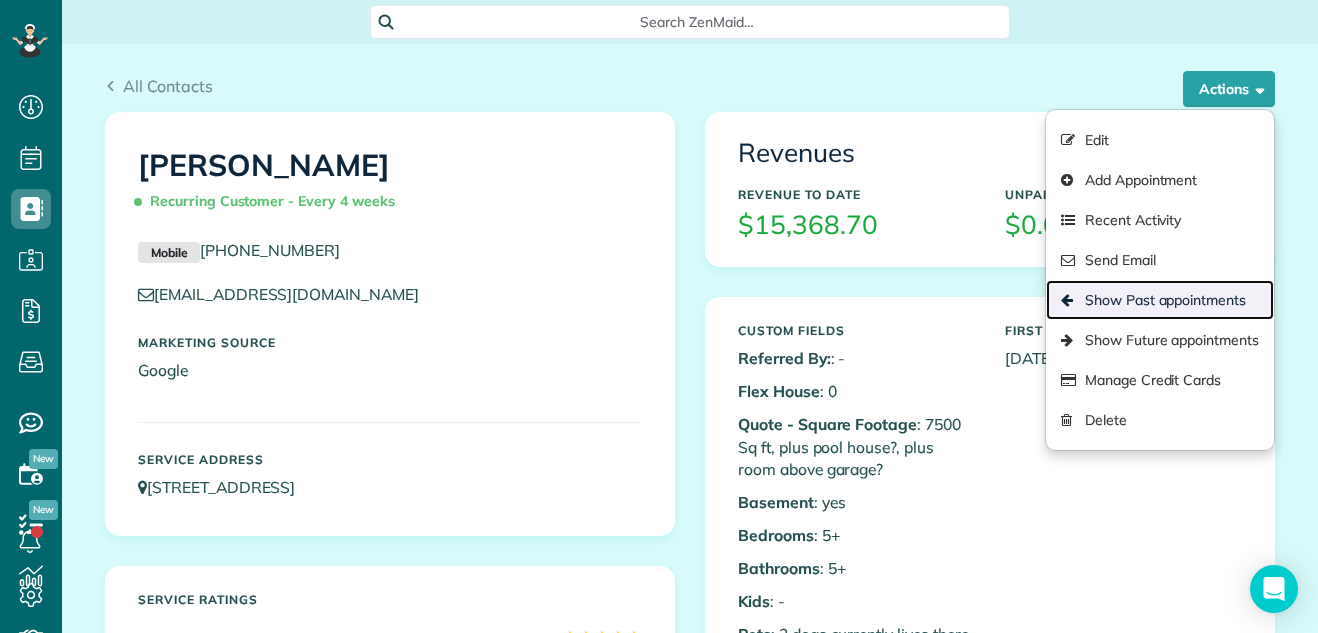 click on "Show Past appointments" at bounding box center [1160, 300] 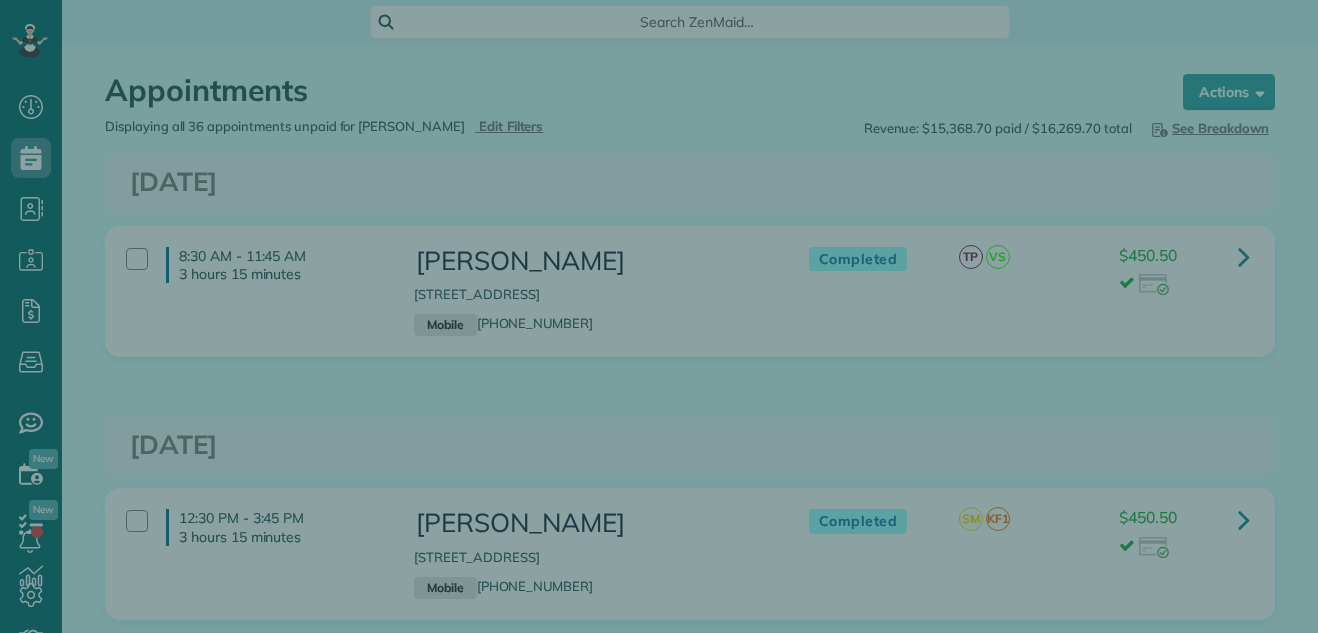 scroll, scrollTop: 0, scrollLeft: 0, axis: both 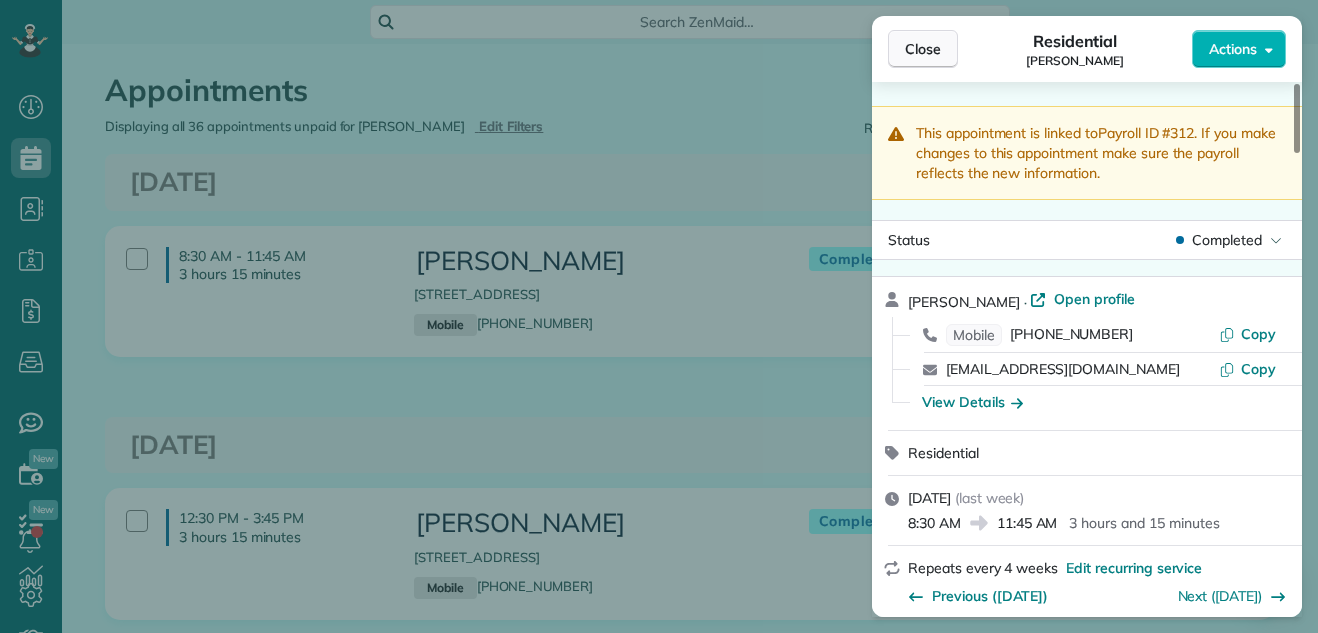 click on "Close" at bounding box center (923, 49) 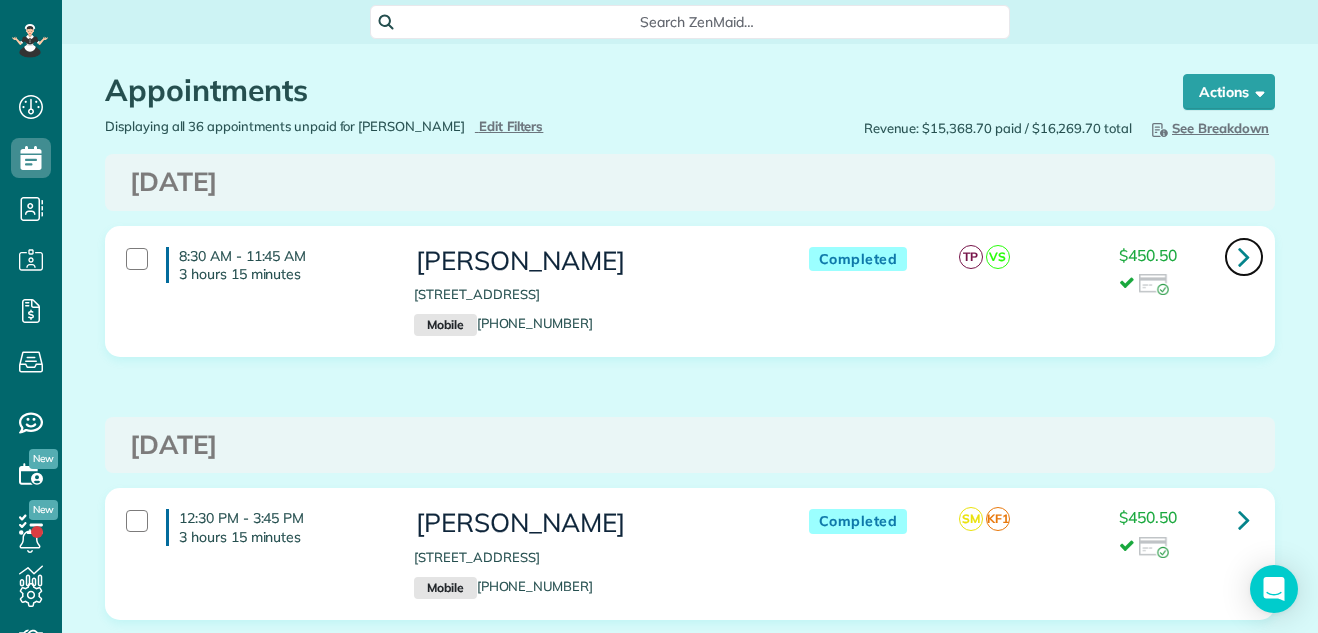 click at bounding box center [1244, 256] 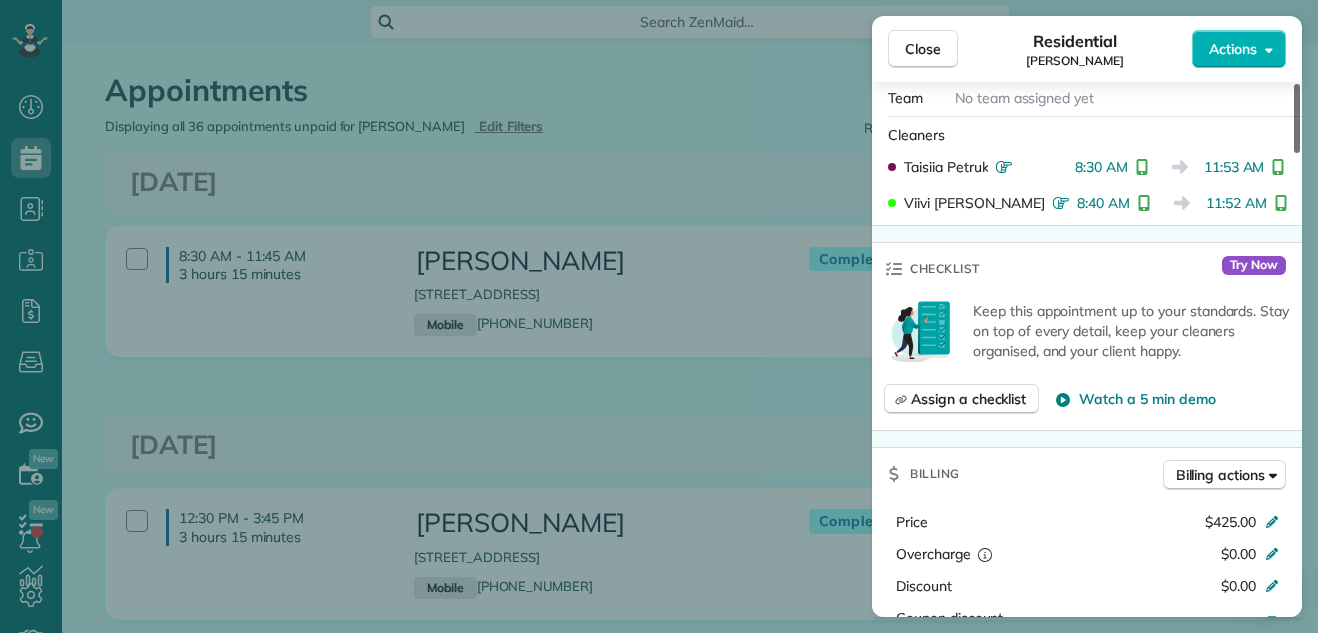 scroll, scrollTop: 578, scrollLeft: 0, axis: vertical 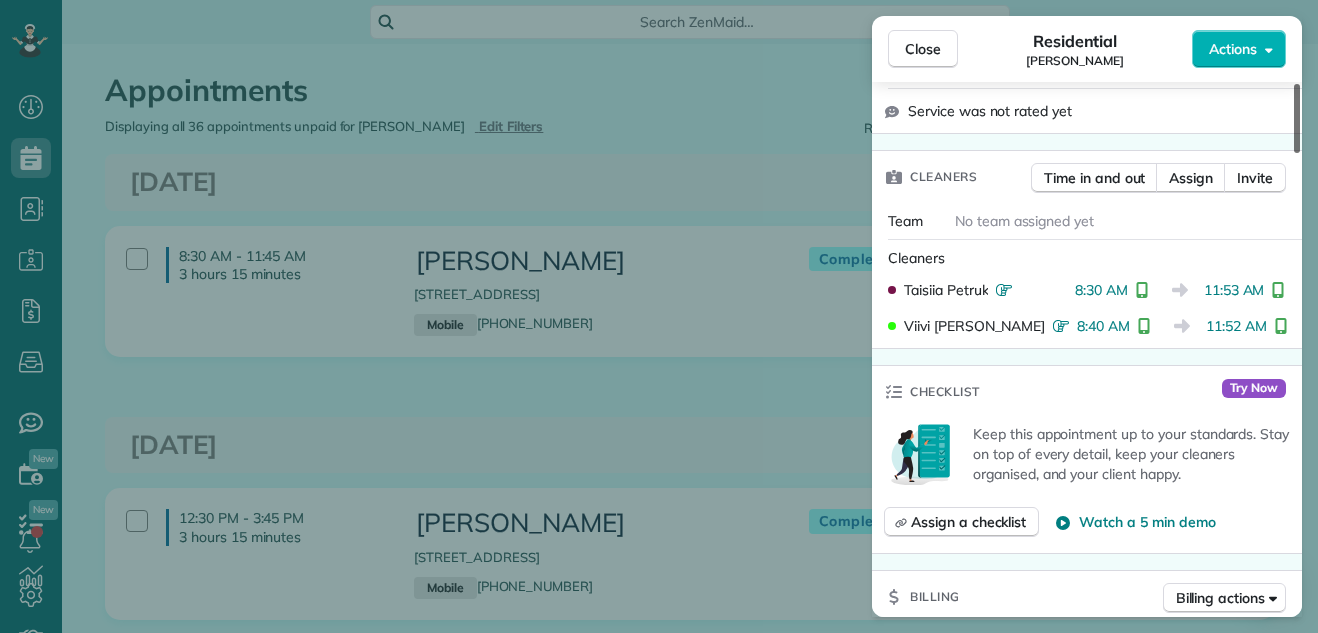 drag, startPoint x: 1297, startPoint y: 120, endPoint x: 1283, endPoint y: 195, distance: 76.29548 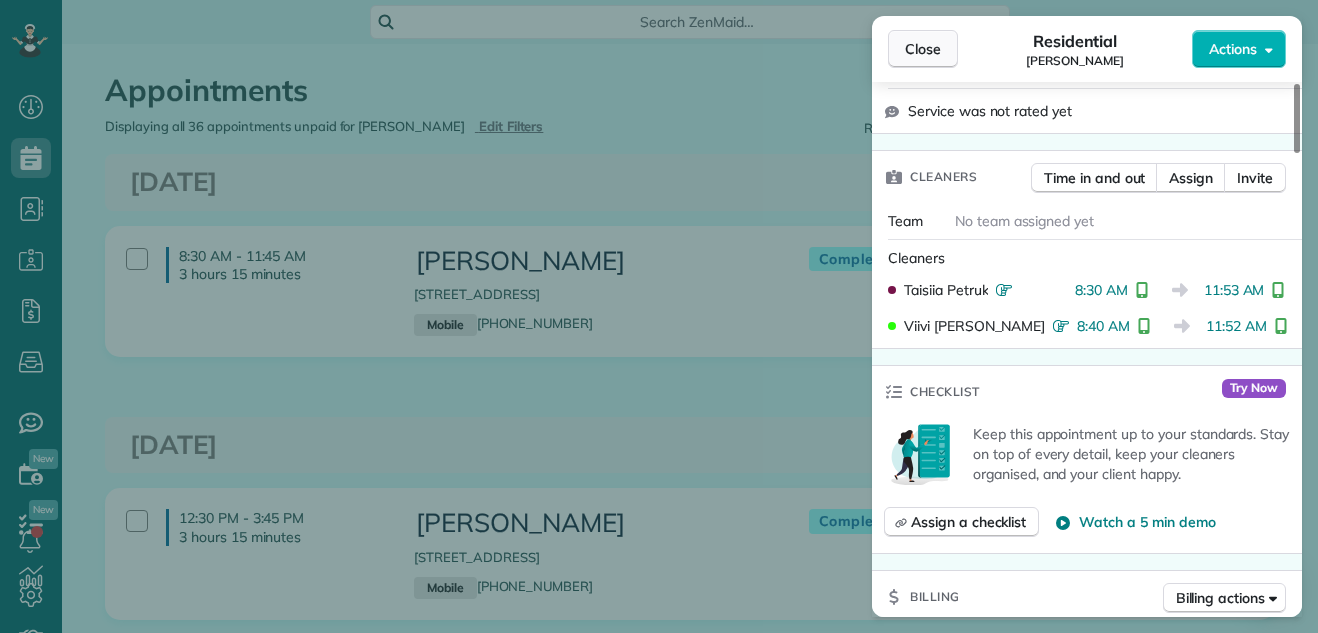 click on "Close" at bounding box center (923, 49) 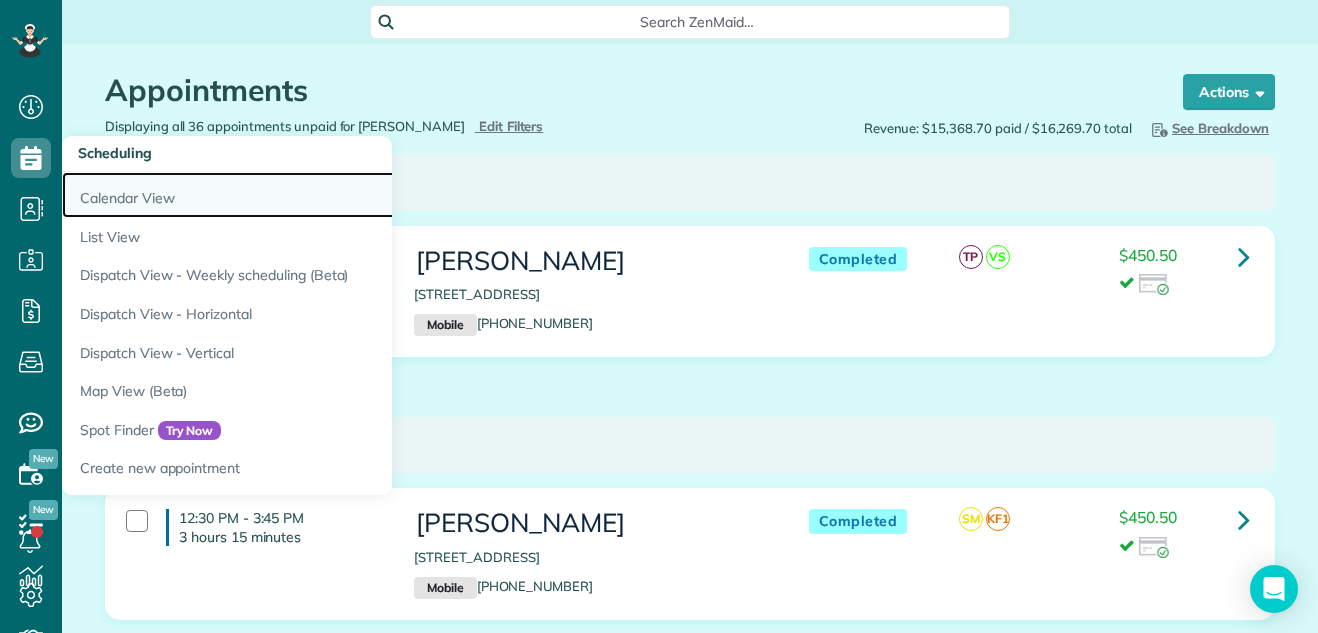 click on "Calendar View" at bounding box center (312, 195) 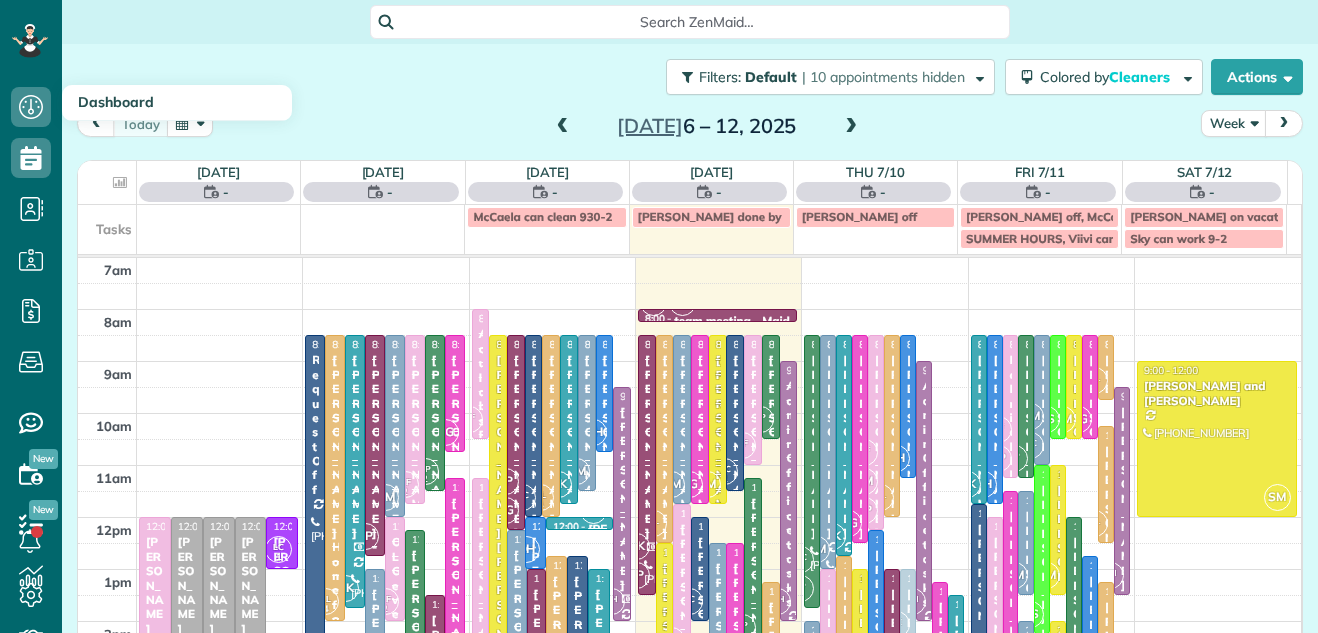 scroll, scrollTop: 0, scrollLeft: 0, axis: both 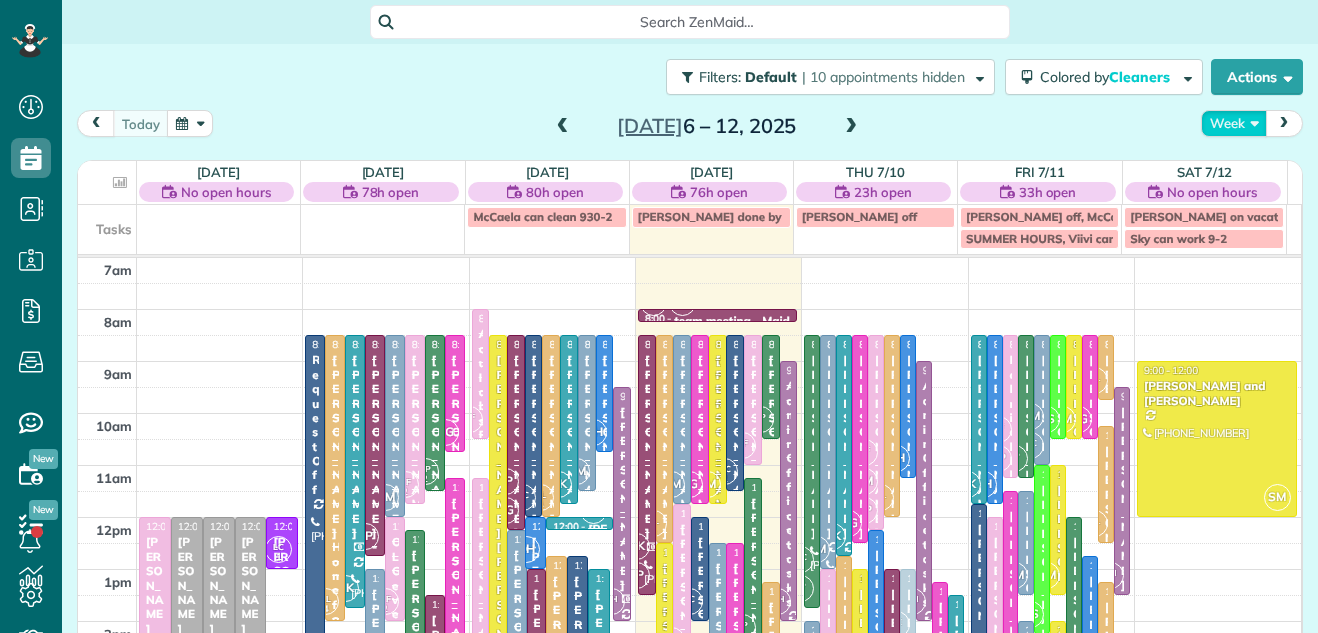 click on "Week" at bounding box center (1234, 123) 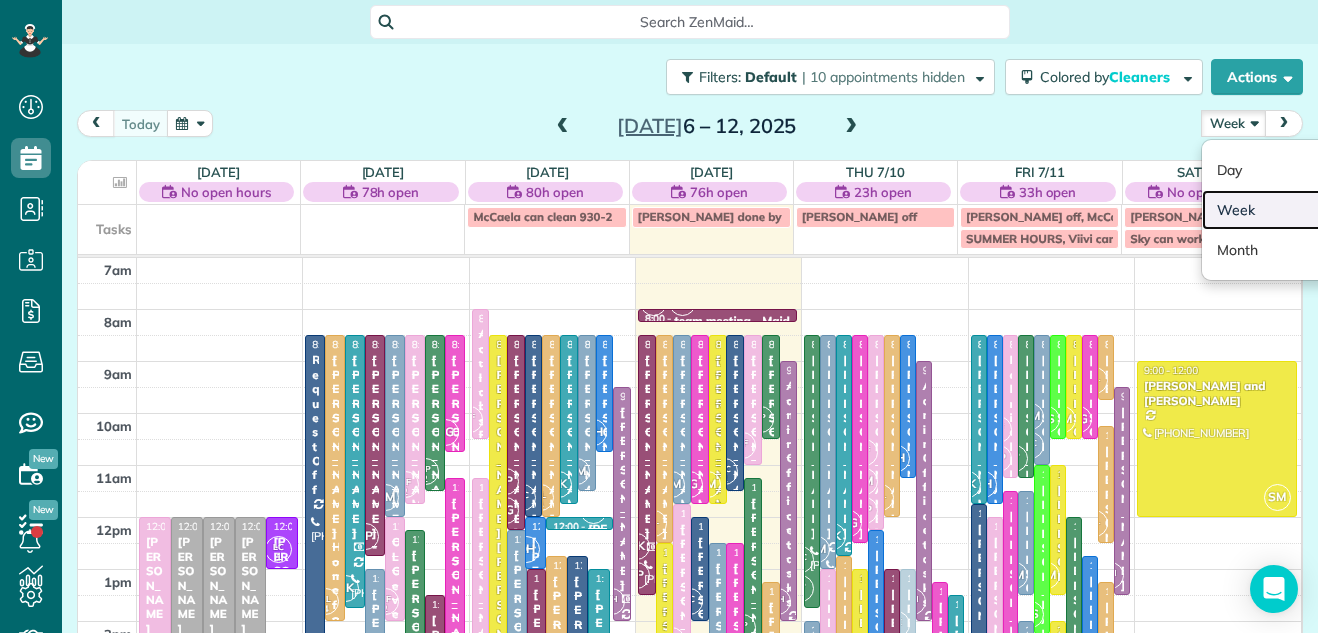 click on "Week" at bounding box center (1281, 210) 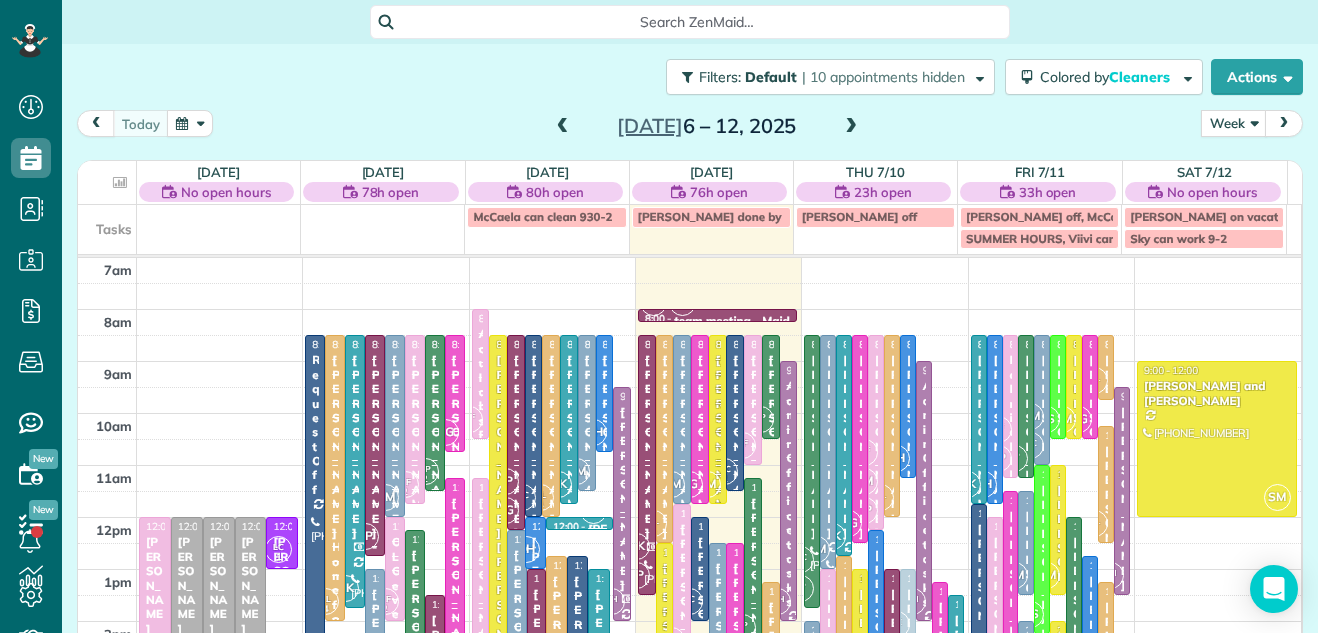 click at bounding box center (563, 127) 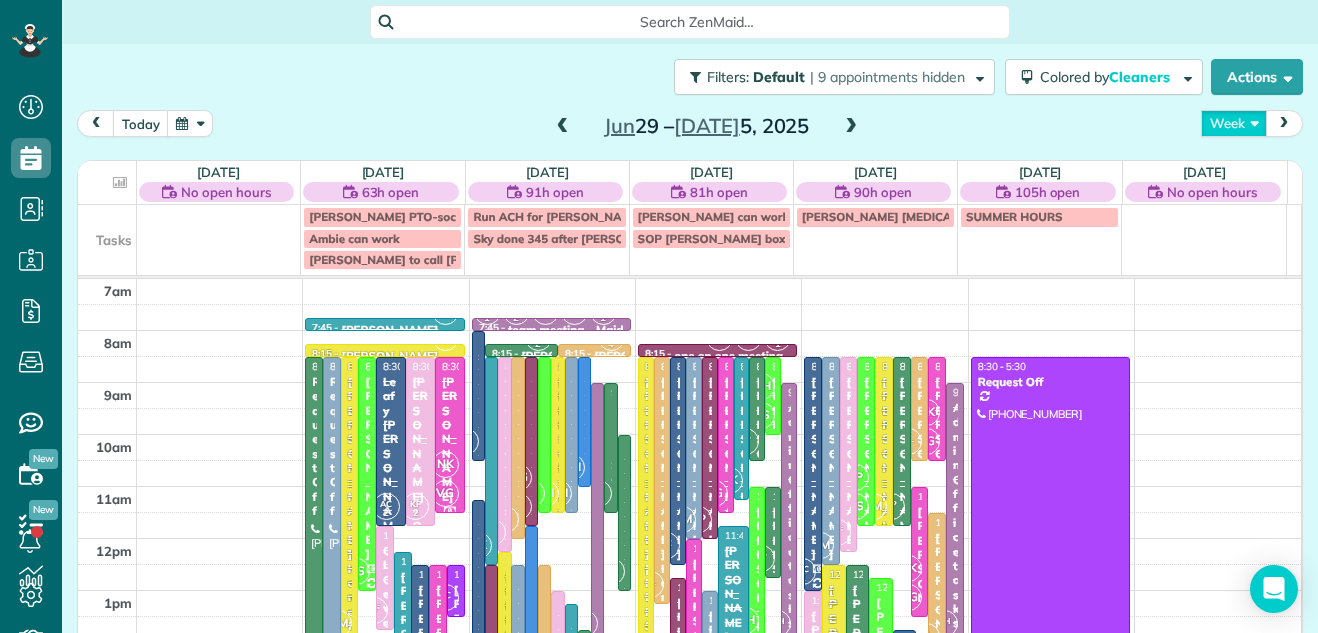 click on "Week" at bounding box center (1234, 123) 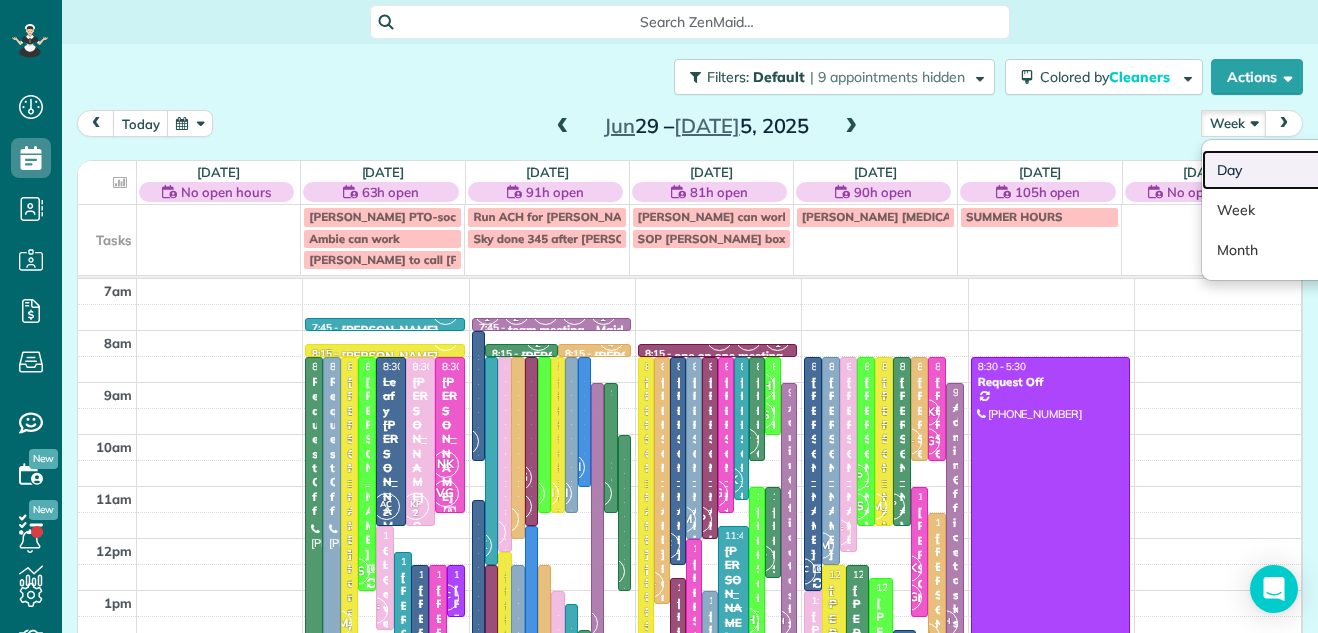 click on "Day" at bounding box center (1281, 170) 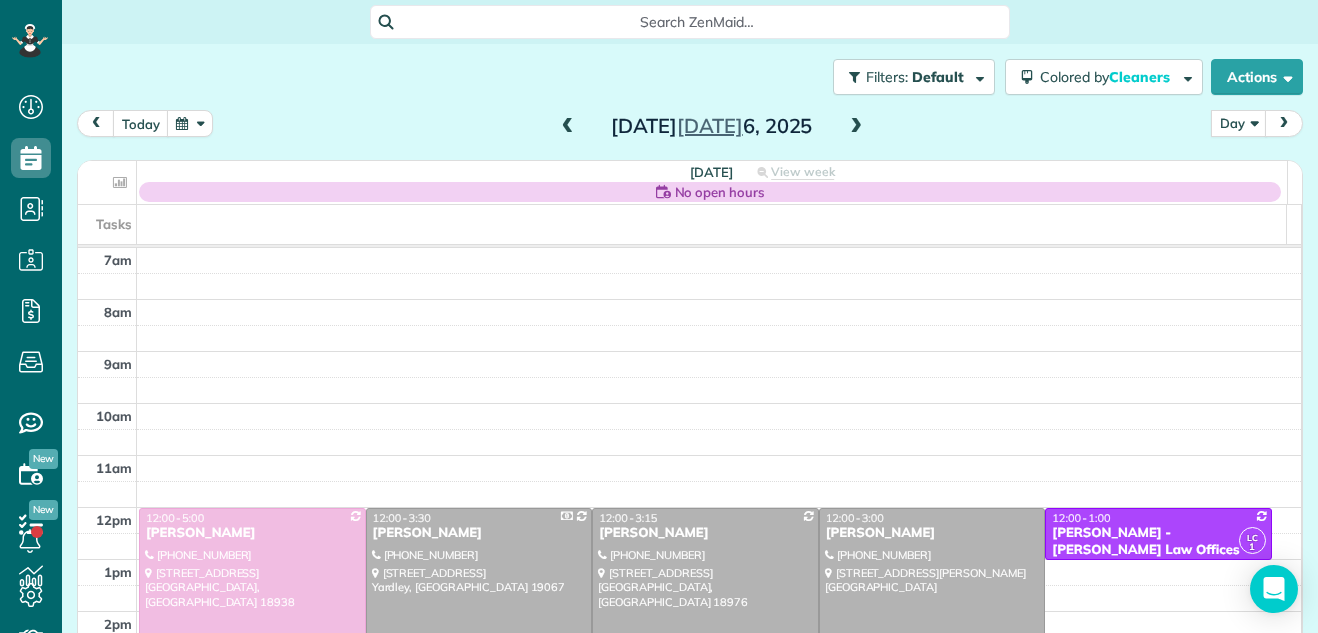 click at bounding box center [568, 127] 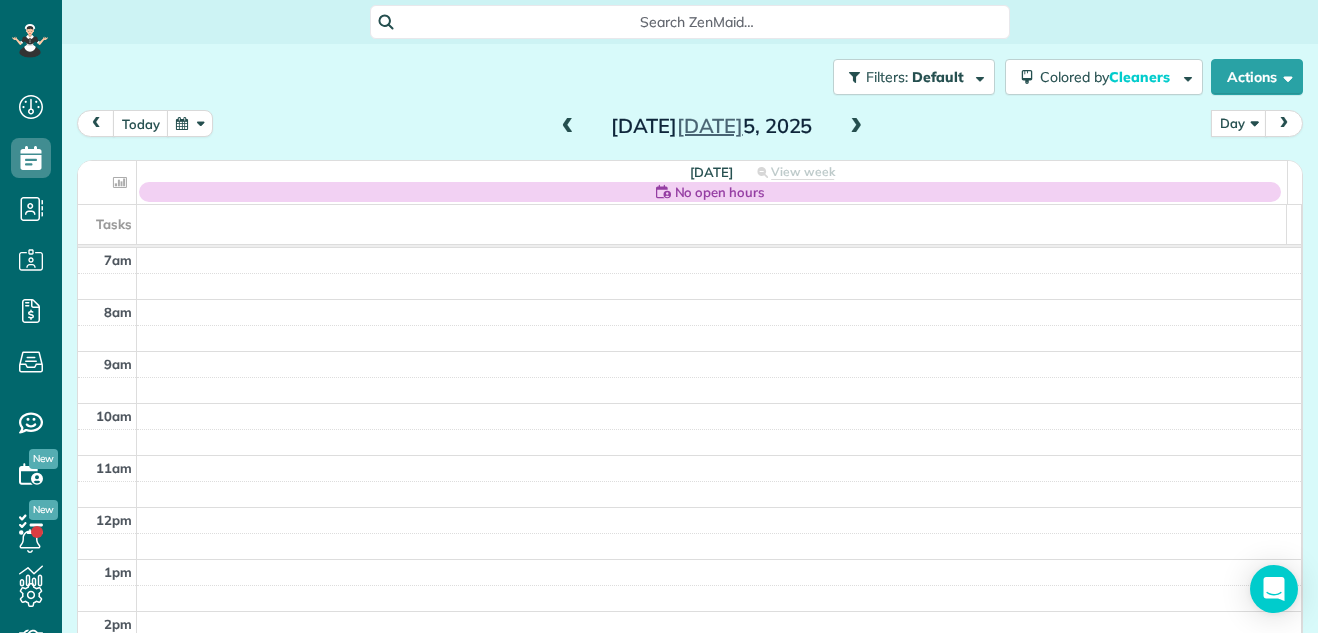 click at bounding box center (568, 127) 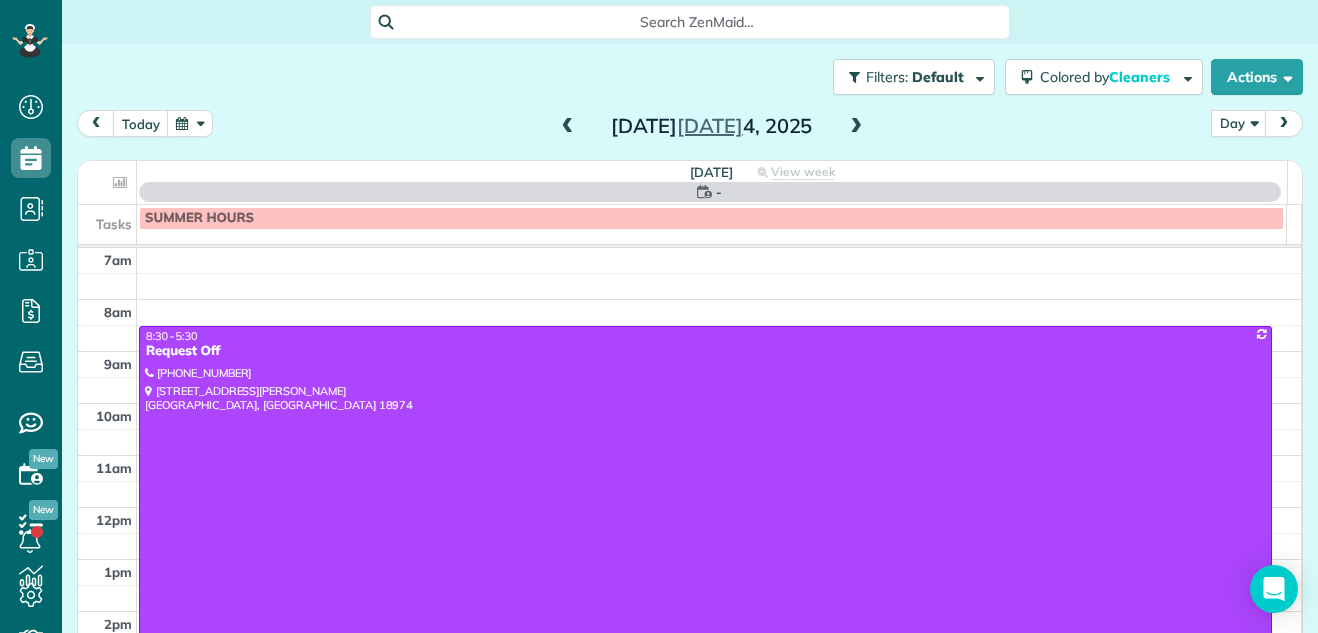 click at bounding box center [568, 127] 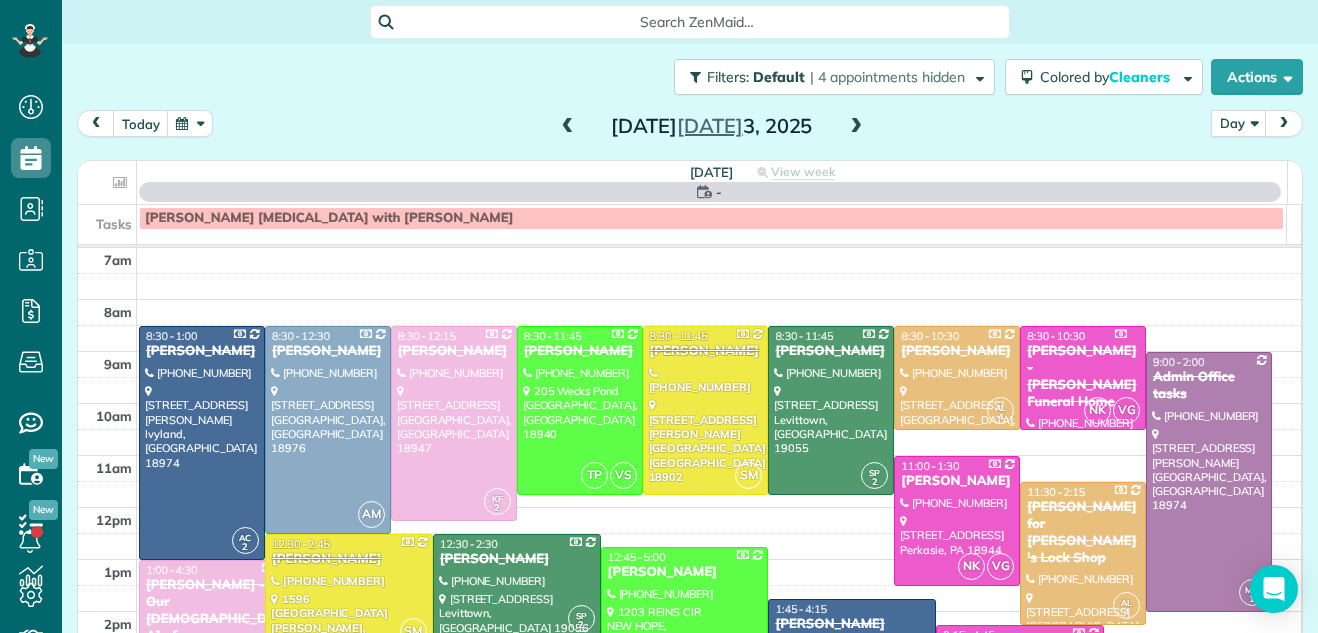 click at bounding box center (568, 127) 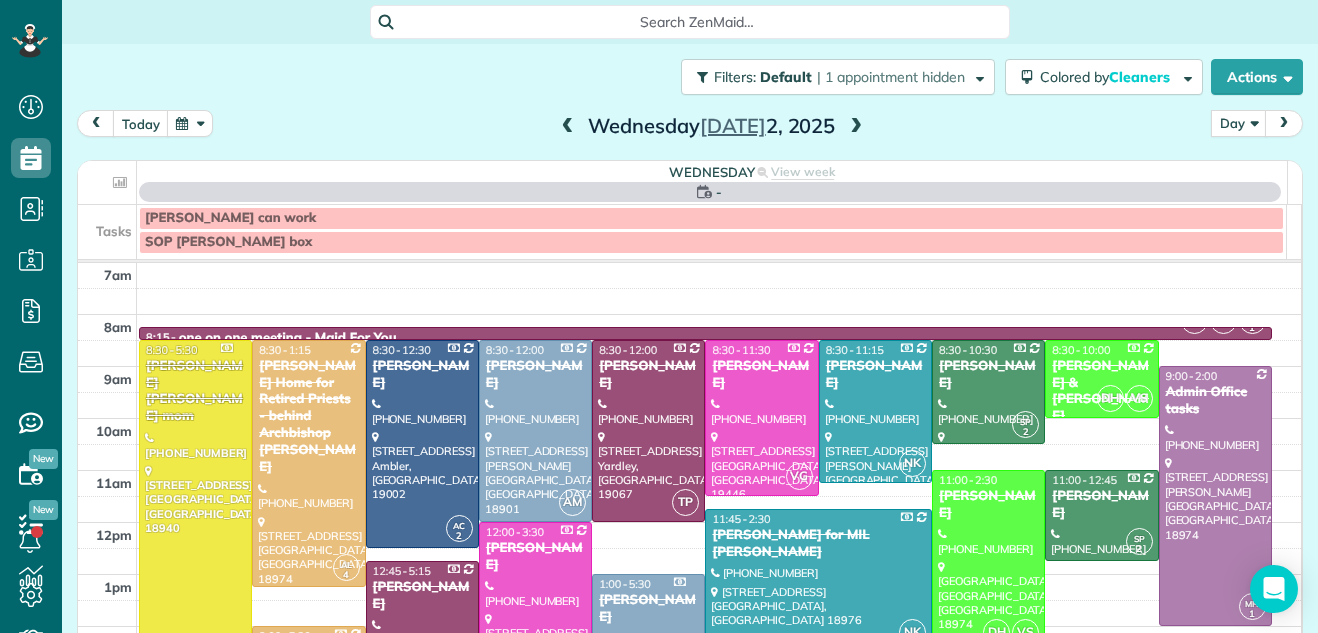 click at bounding box center [568, 127] 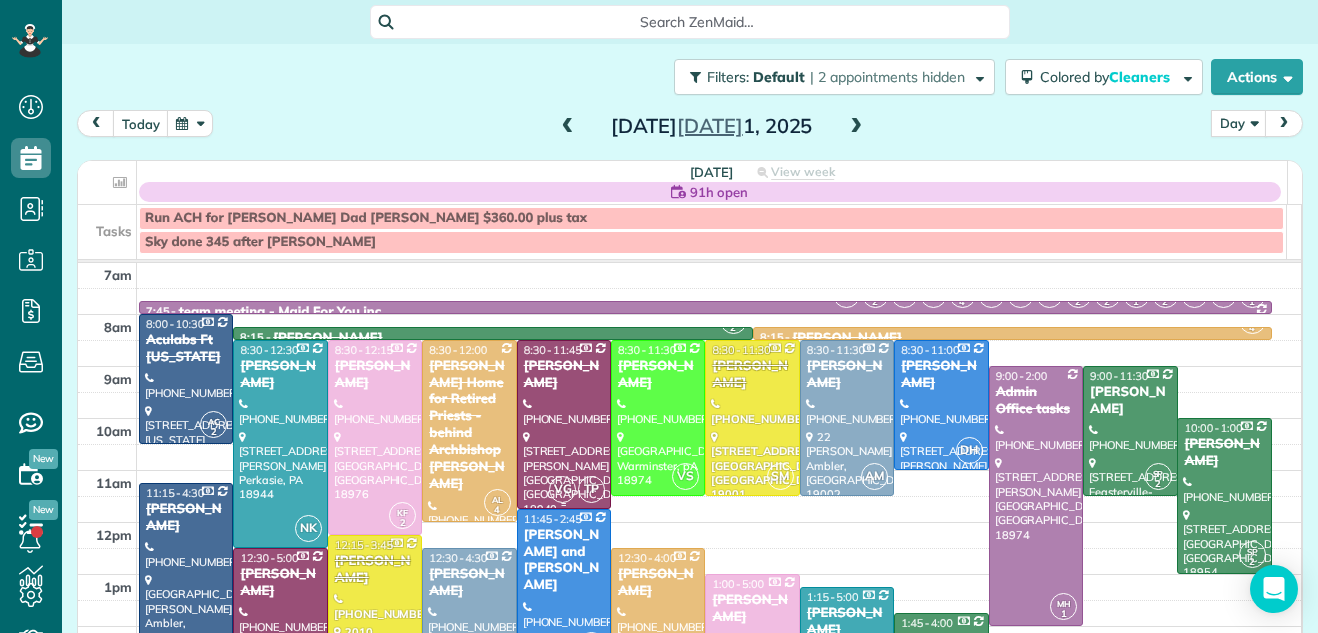 click at bounding box center [564, 424] 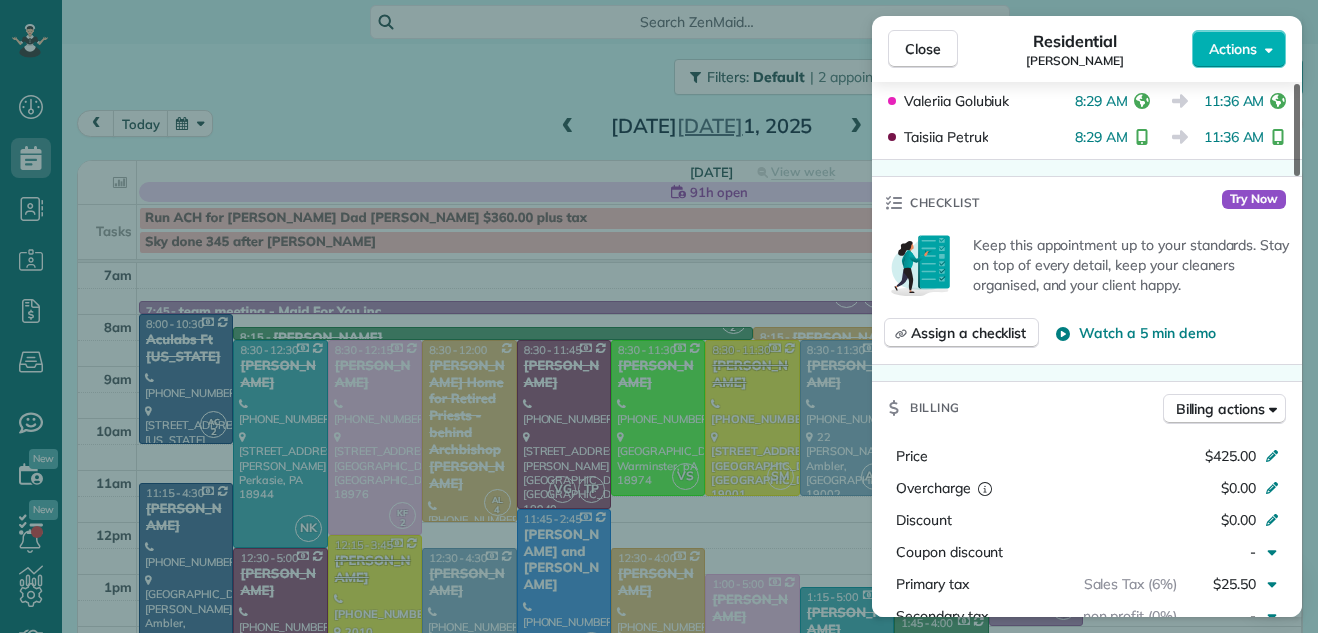 scroll, scrollTop: 816, scrollLeft: 0, axis: vertical 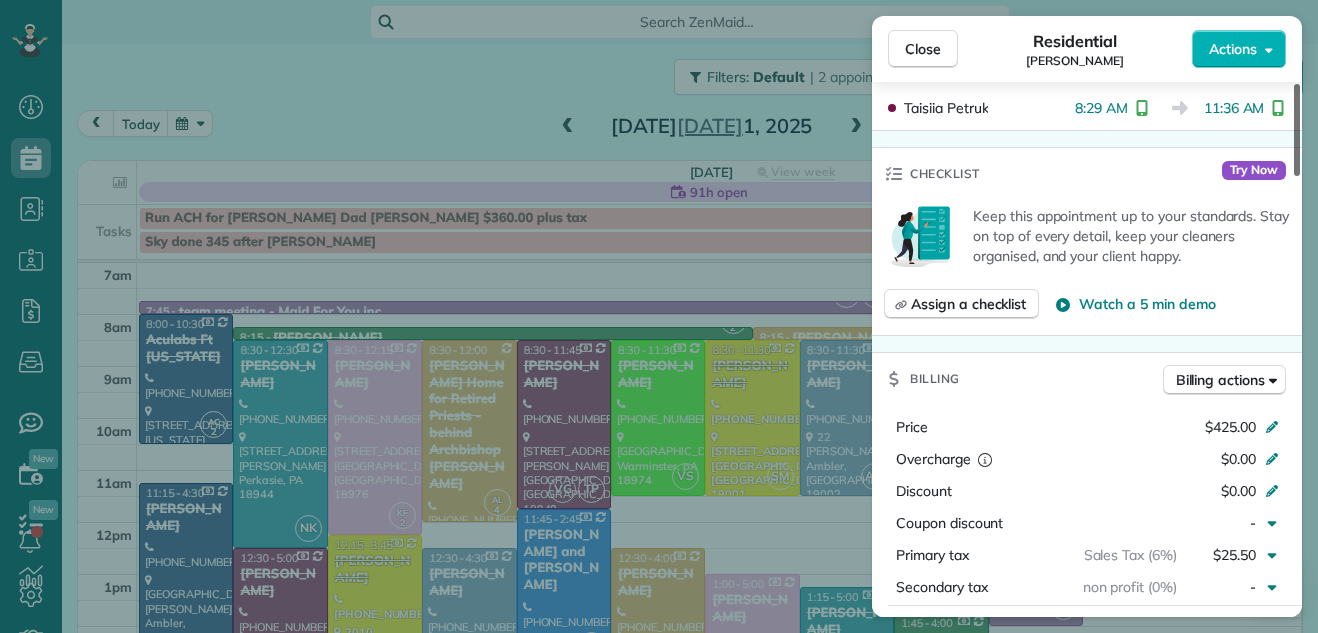 drag, startPoint x: 1295, startPoint y: 136, endPoint x: 1271, endPoint y: 277, distance: 143.02797 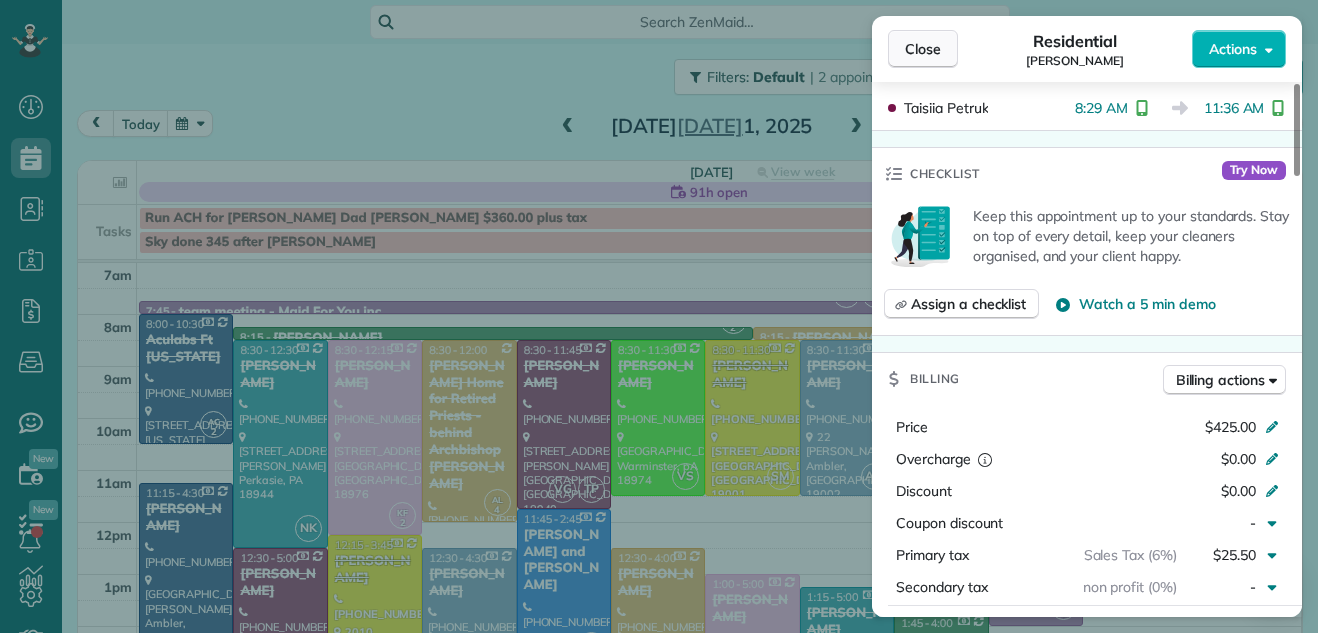 click on "Close" at bounding box center [923, 49] 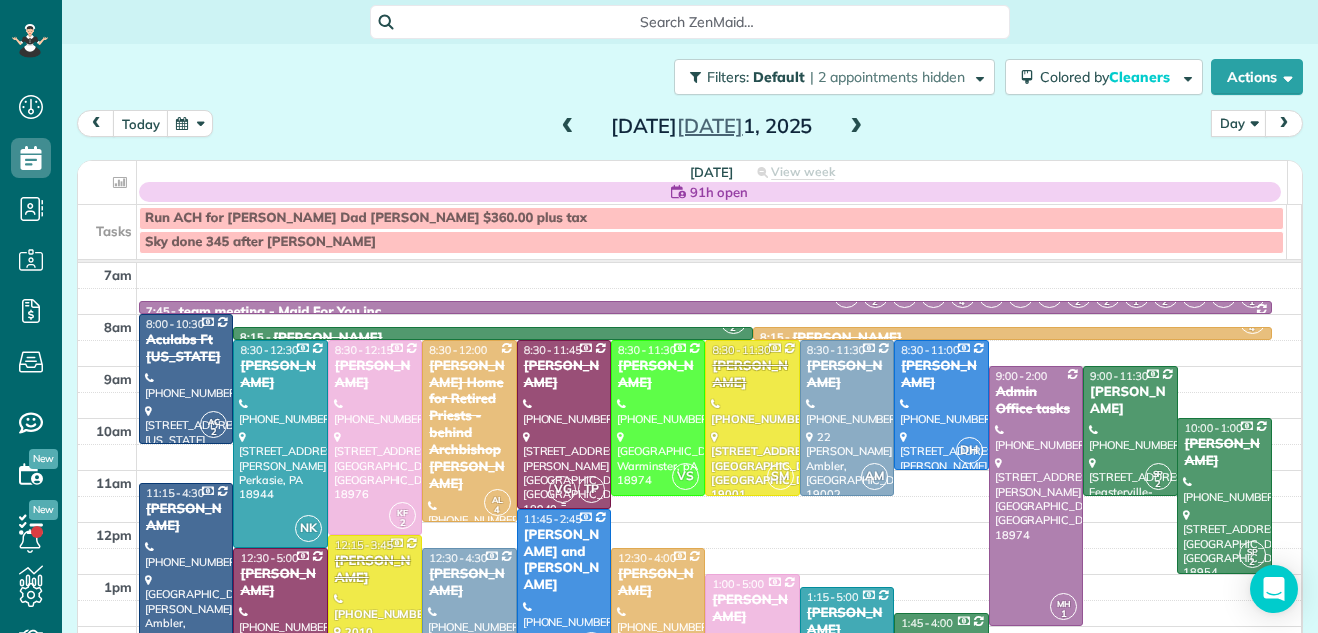 click at bounding box center (564, 424) 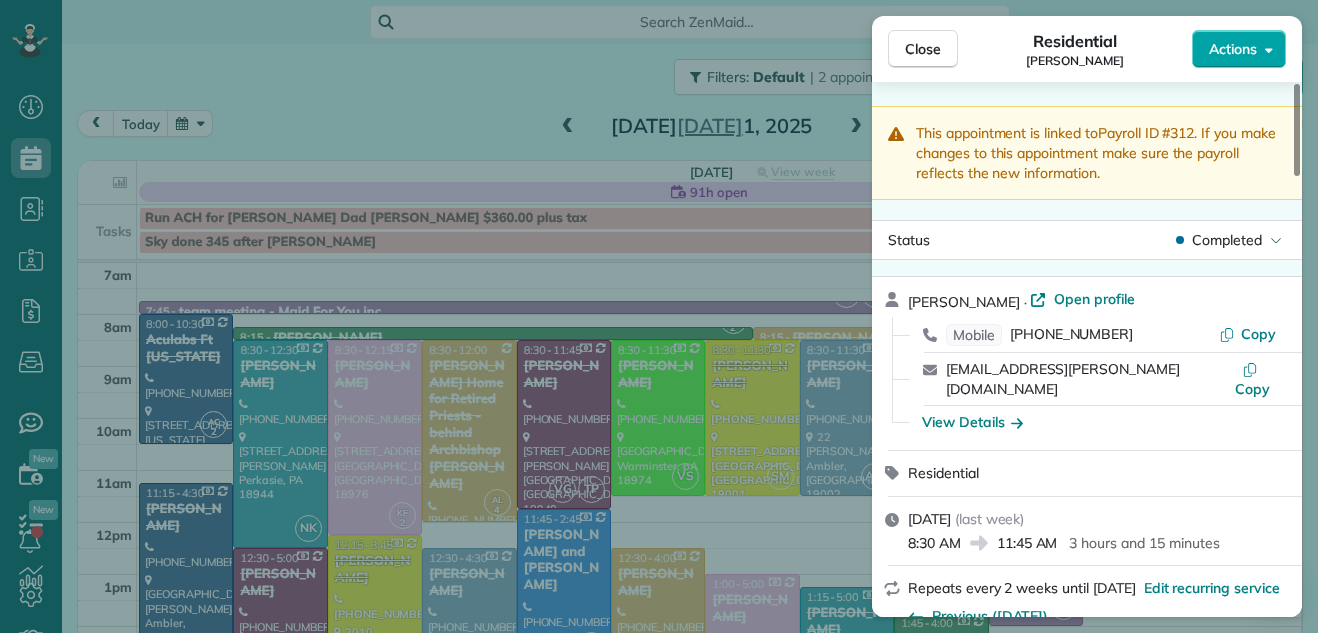 click on "Actions" at bounding box center (1233, 49) 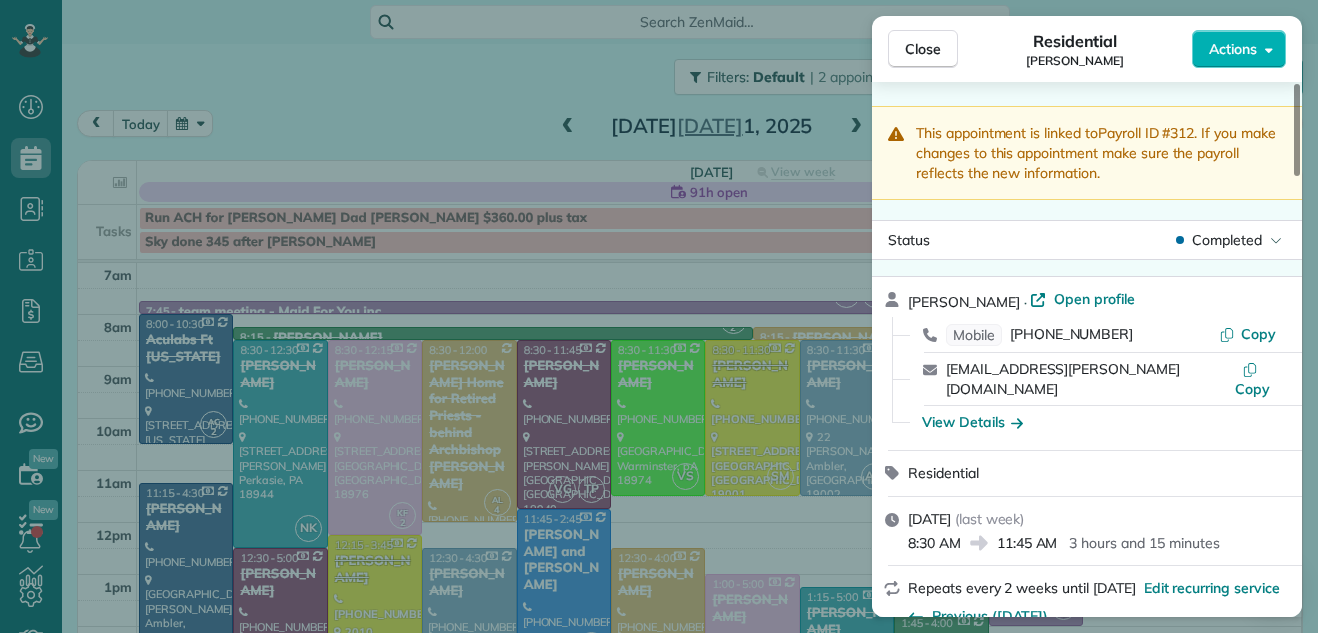 click on "Residential Jay Glatz" at bounding box center (1075, 49) 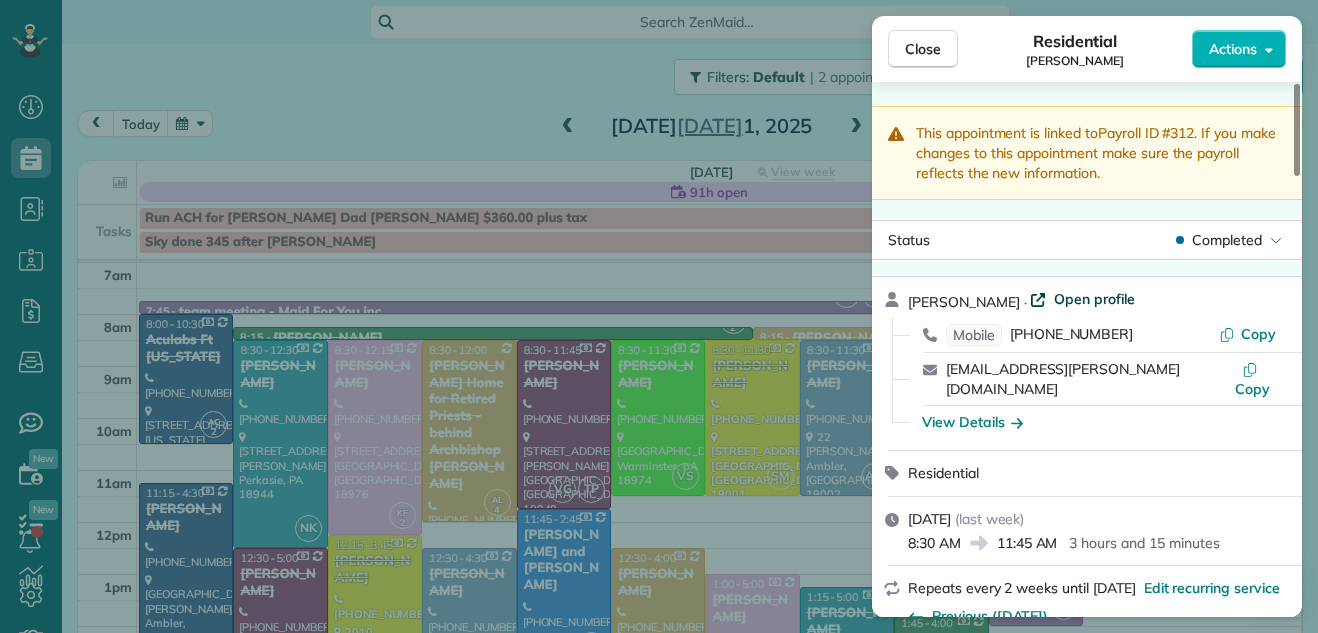 click on "Open profile" at bounding box center (1094, 299) 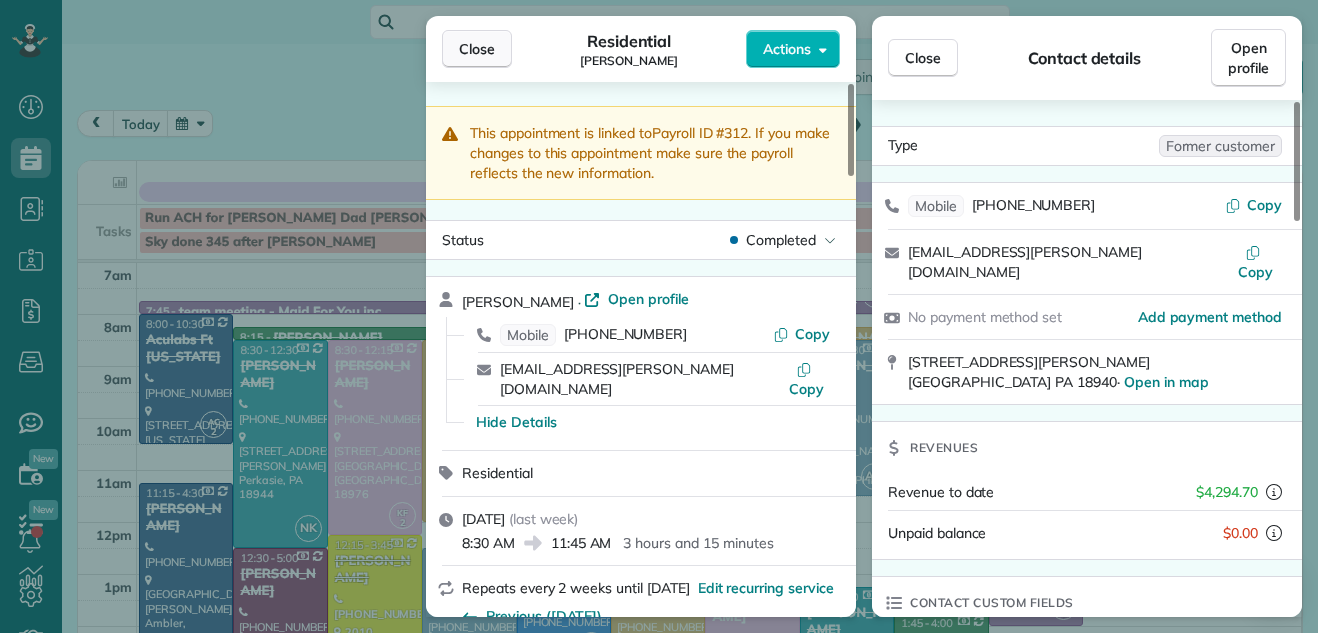 click on "Close" at bounding box center (477, 49) 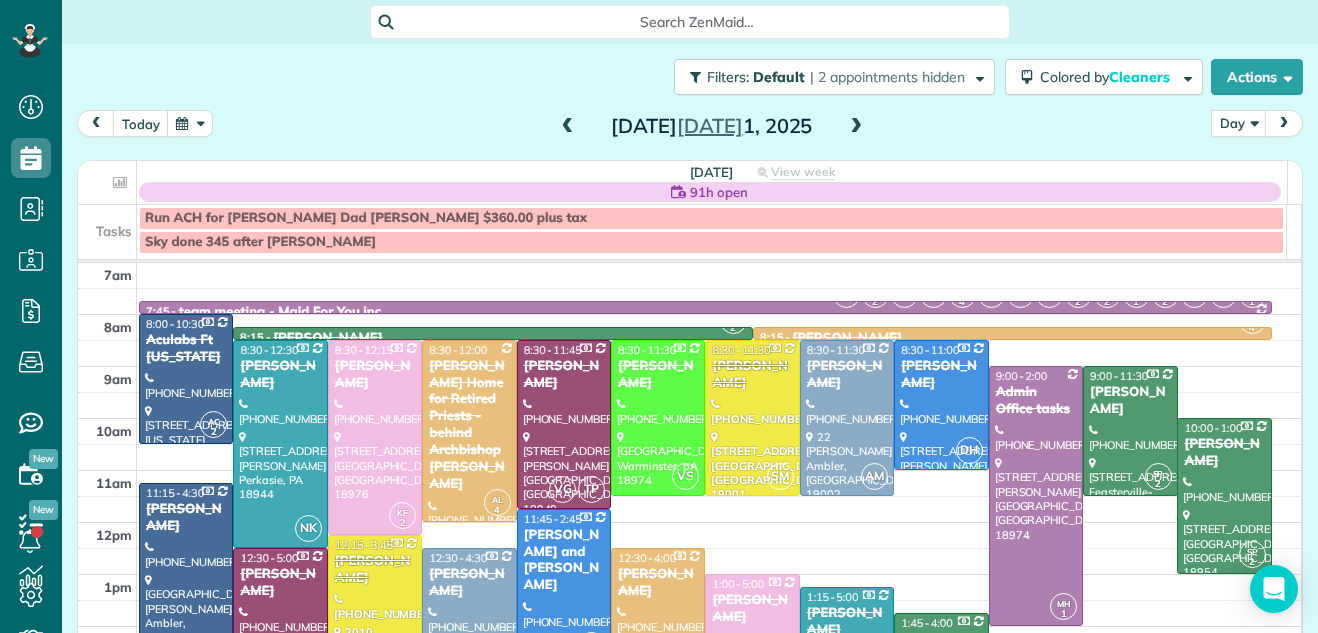 click at bounding box center [856, 127] 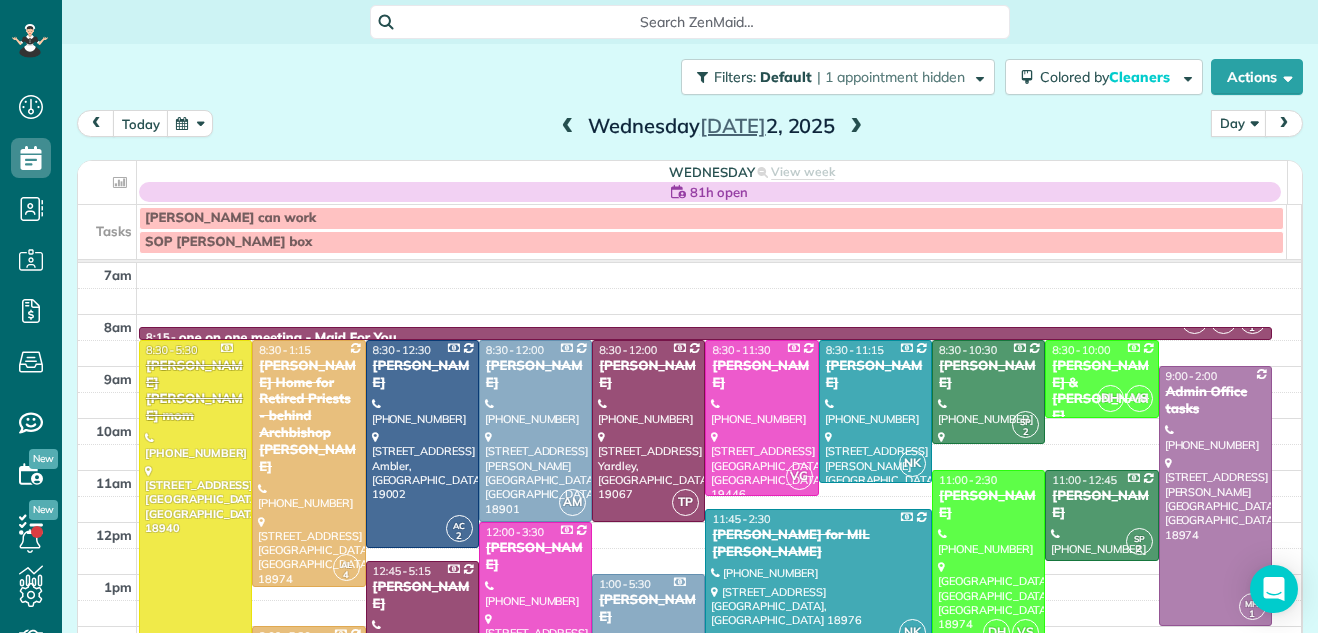 click at bounding box center (856, 127) 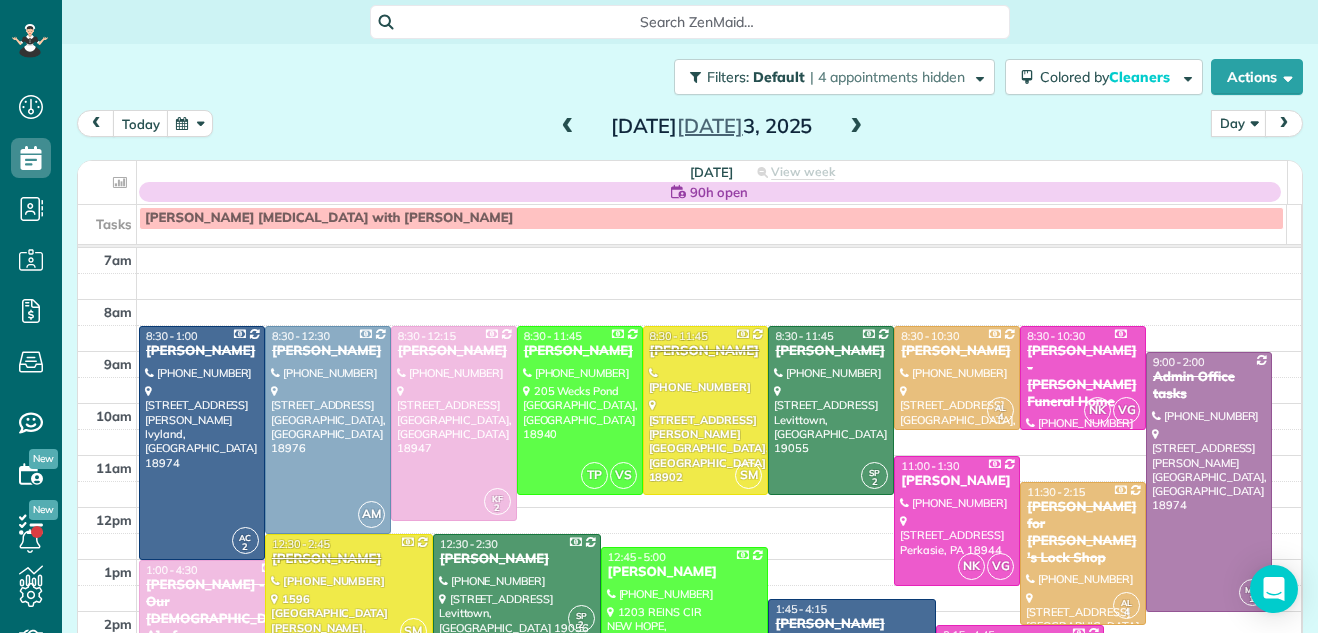 click at bounding box center [856, 127] 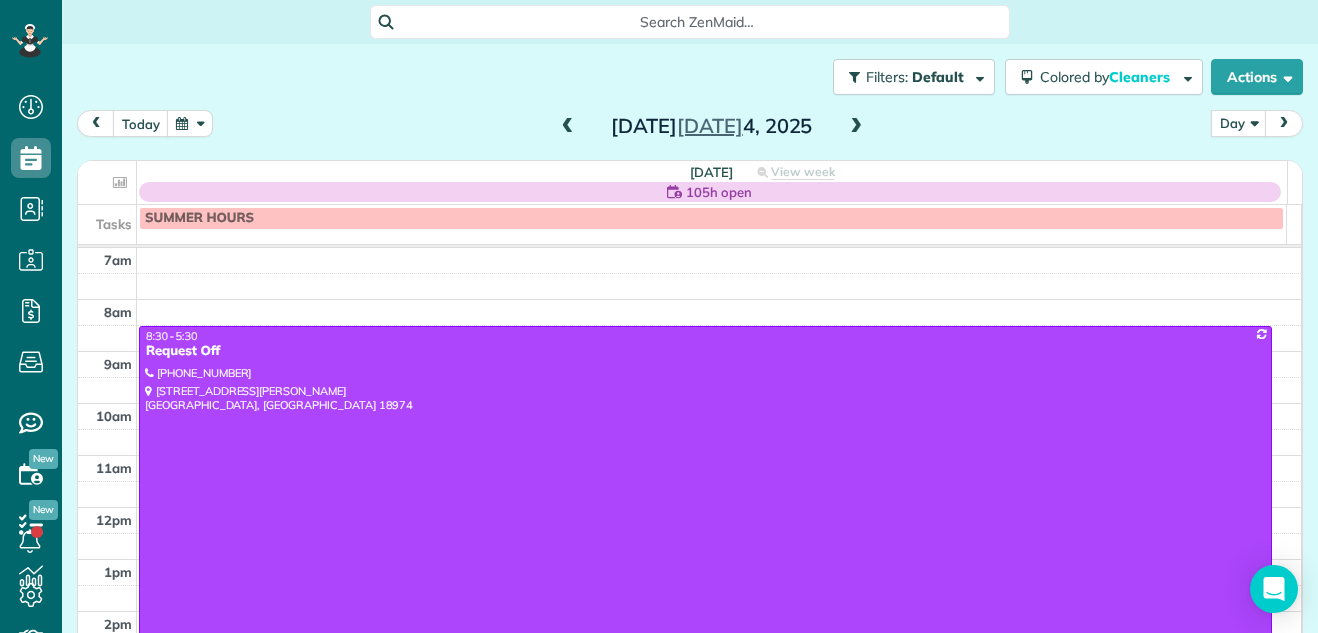 click at bounding box center [856, 127] 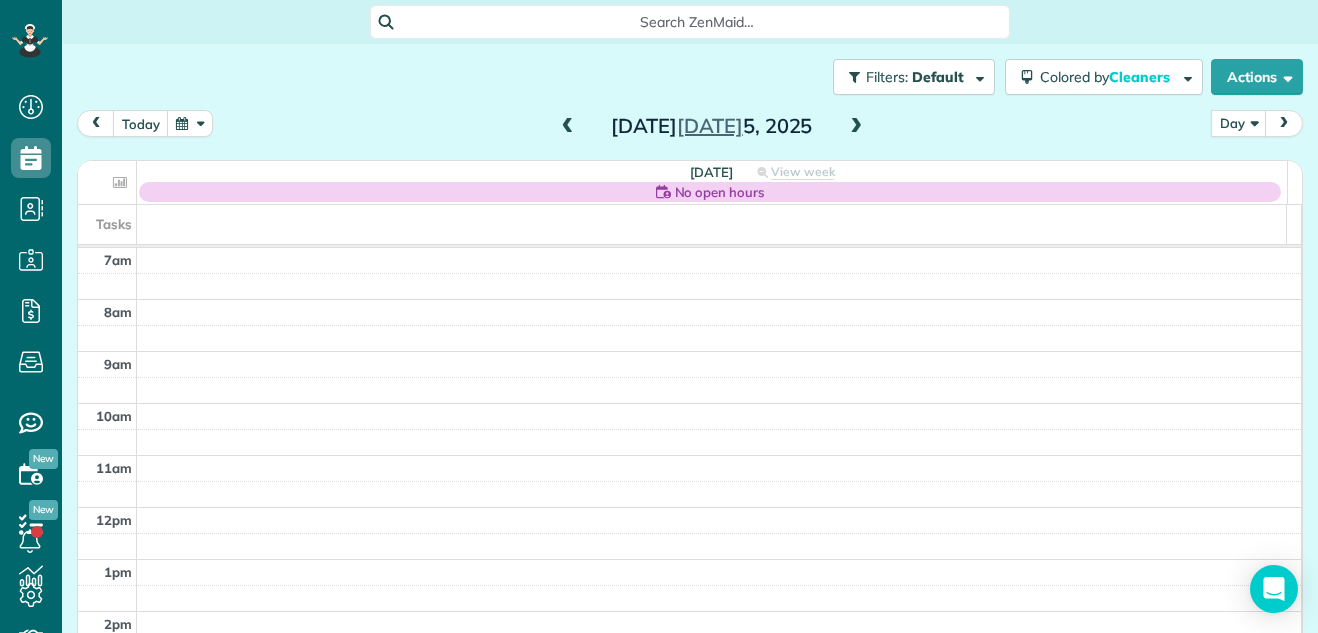 click at bounding box center (856, 127) 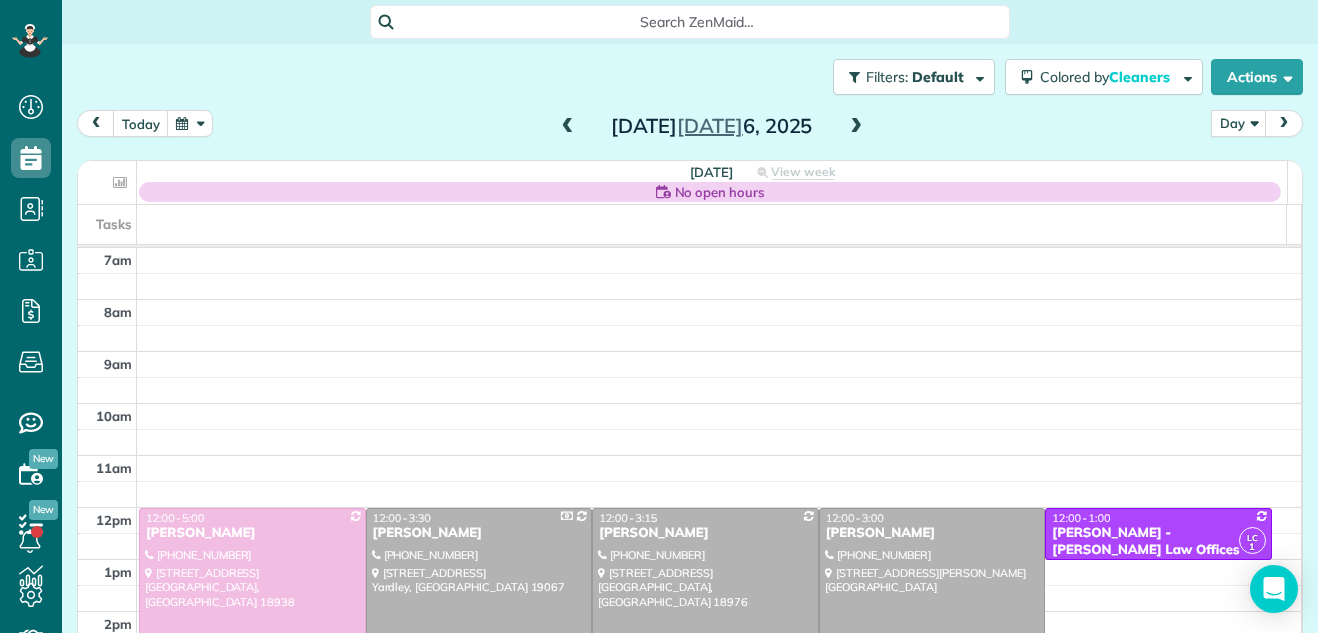 click at bounding box center (856, 127) 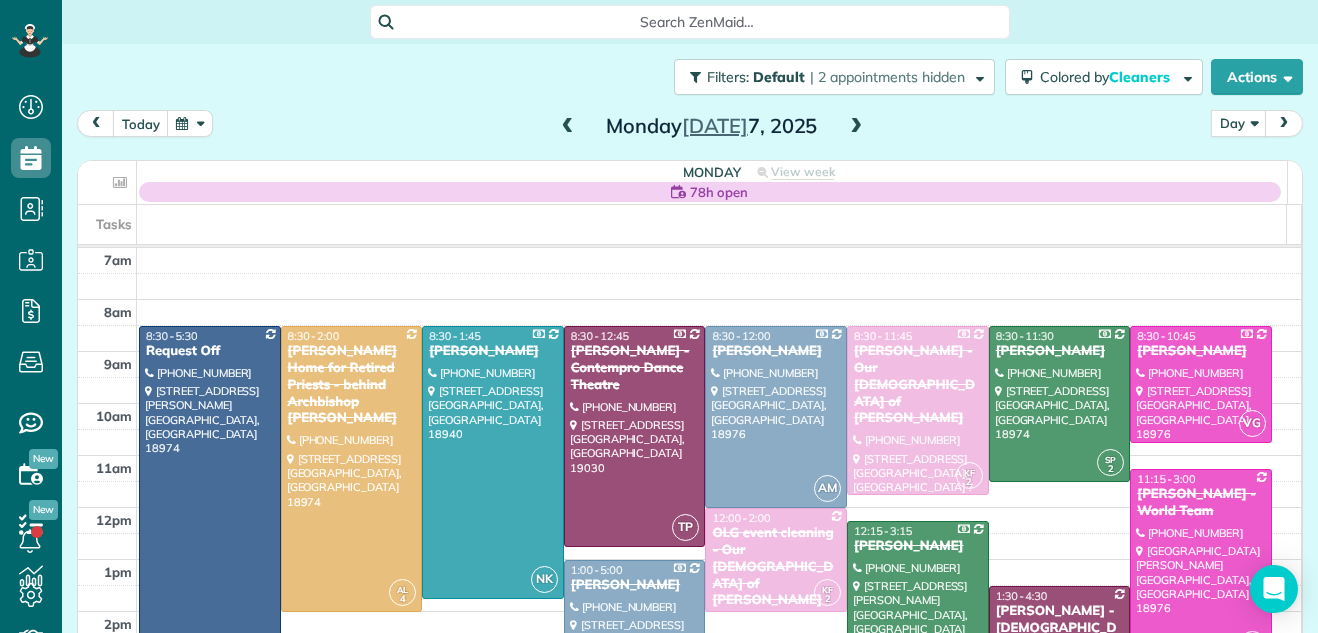 click at bounding box center [856, 127] 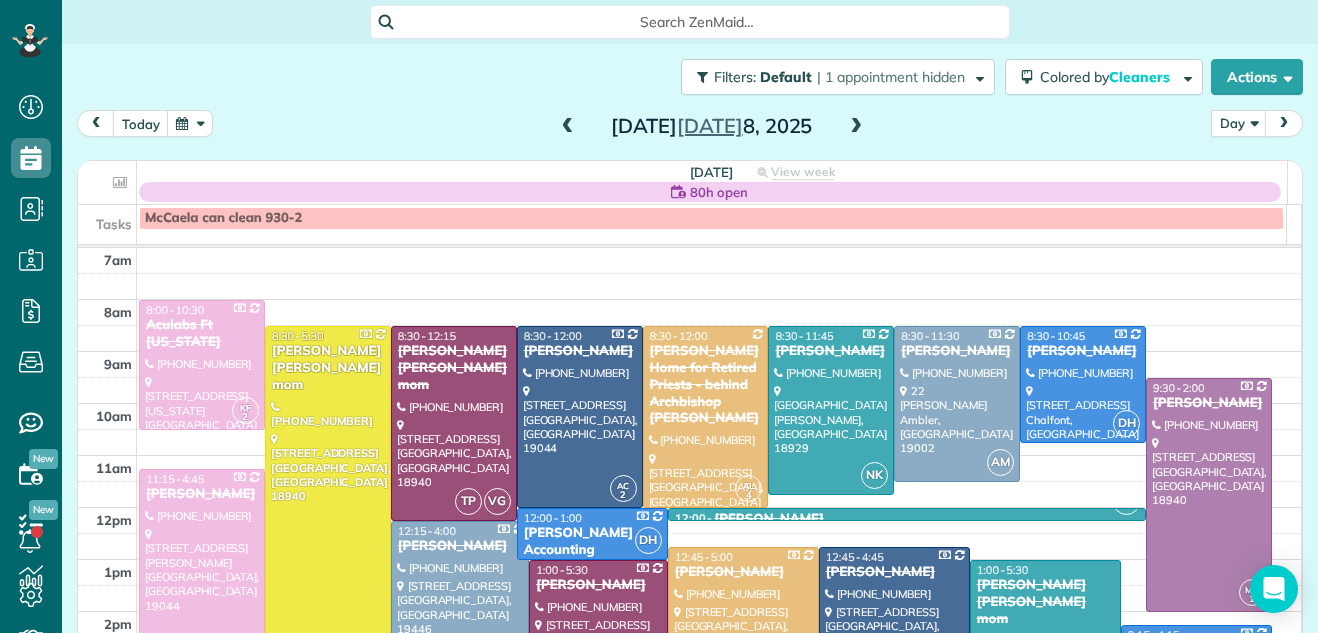 click at bounding box center [856, 127] 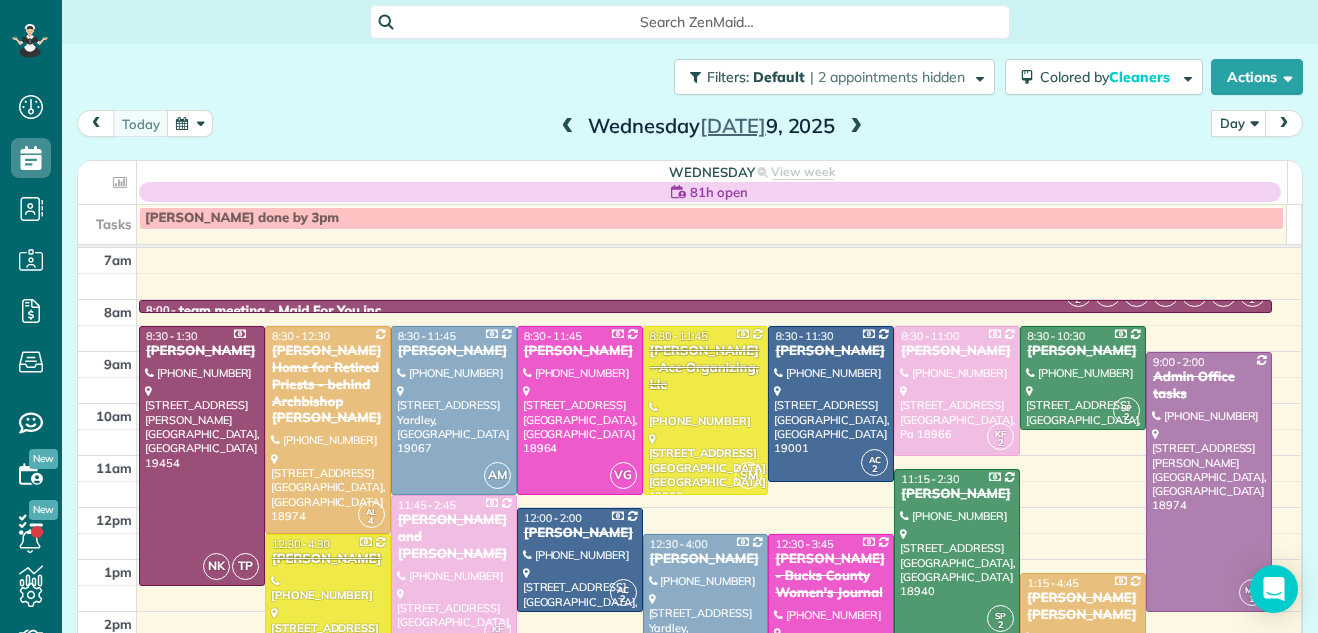 click at bounding box center [856, 127] 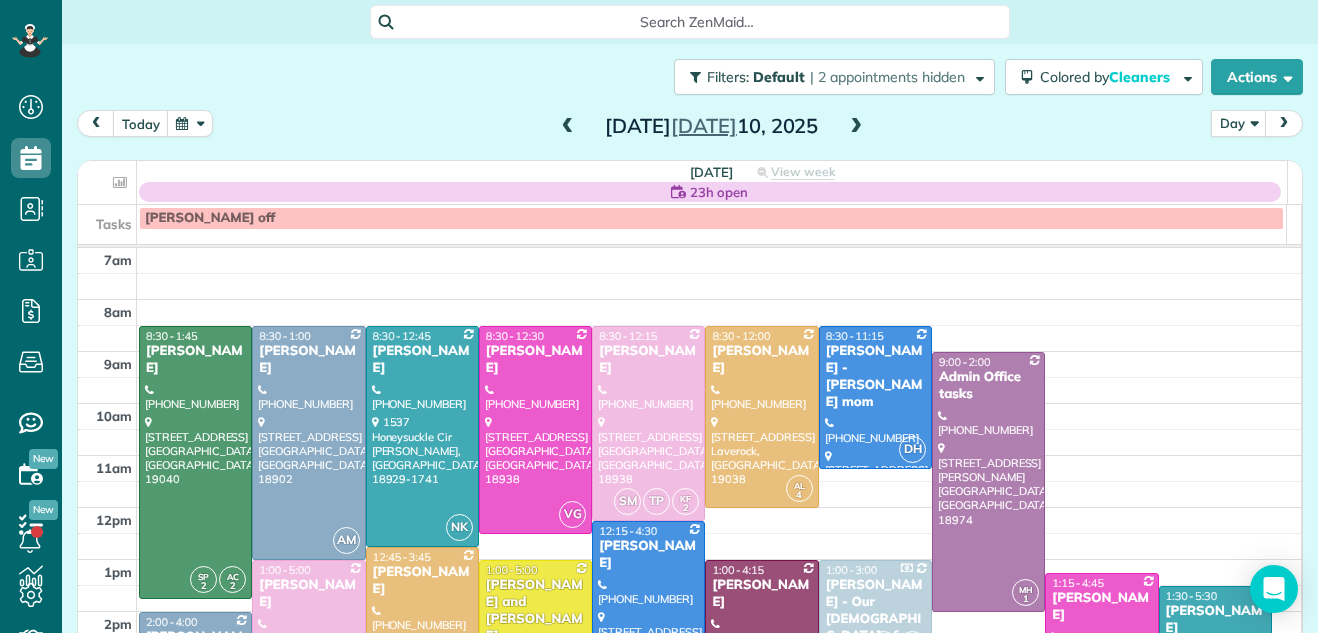 click at bounding box center (856, 127) 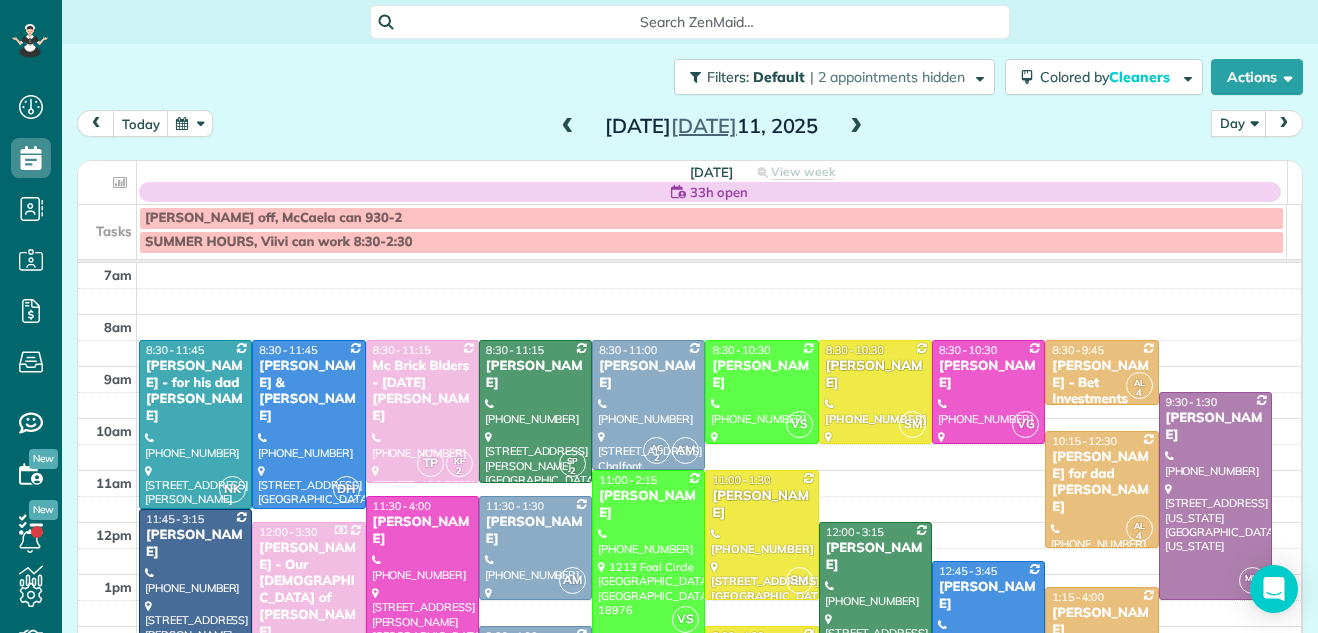 scroll, scrollTop: 36, scrollLeft: 0, axis: vertical 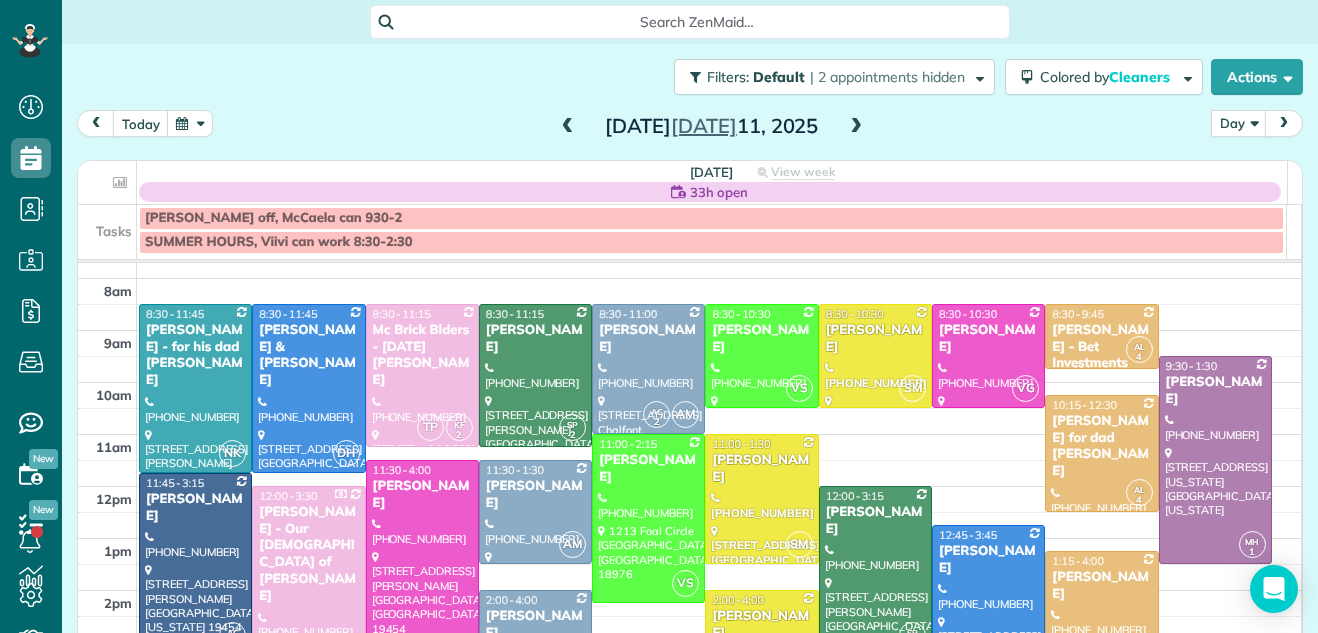 click at bounding box center [422, 577] 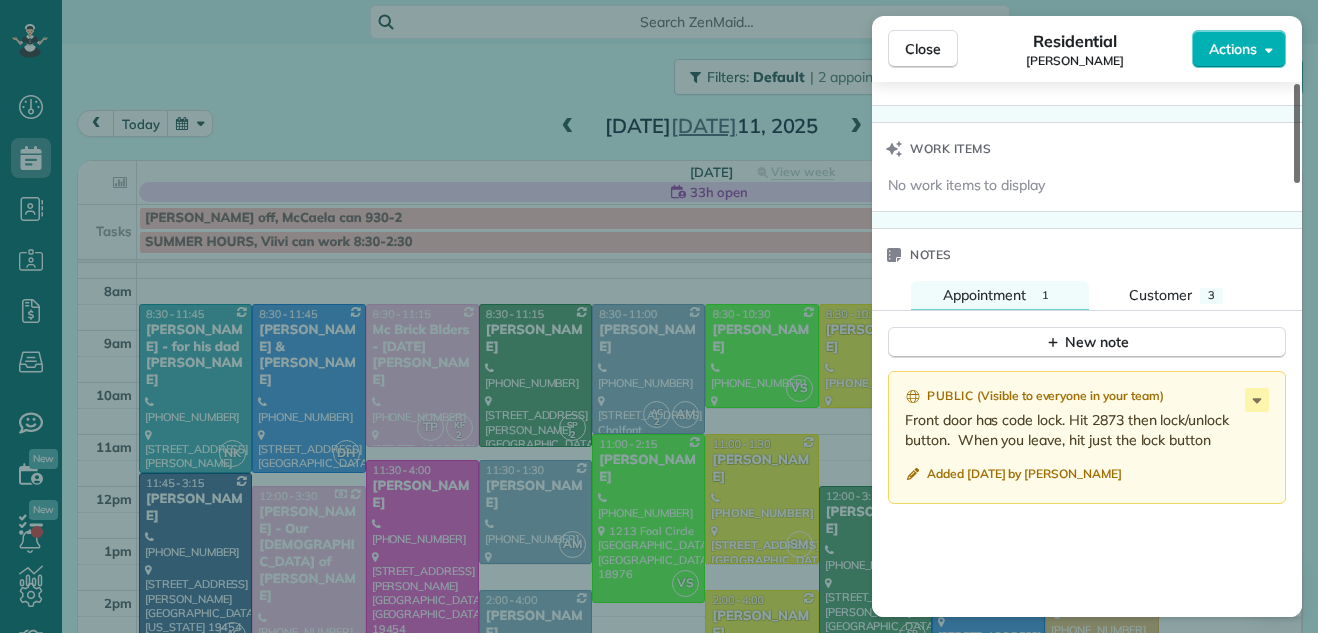 scroll, scrollTop: 1931, scrollLeft: 0, axis: vertical 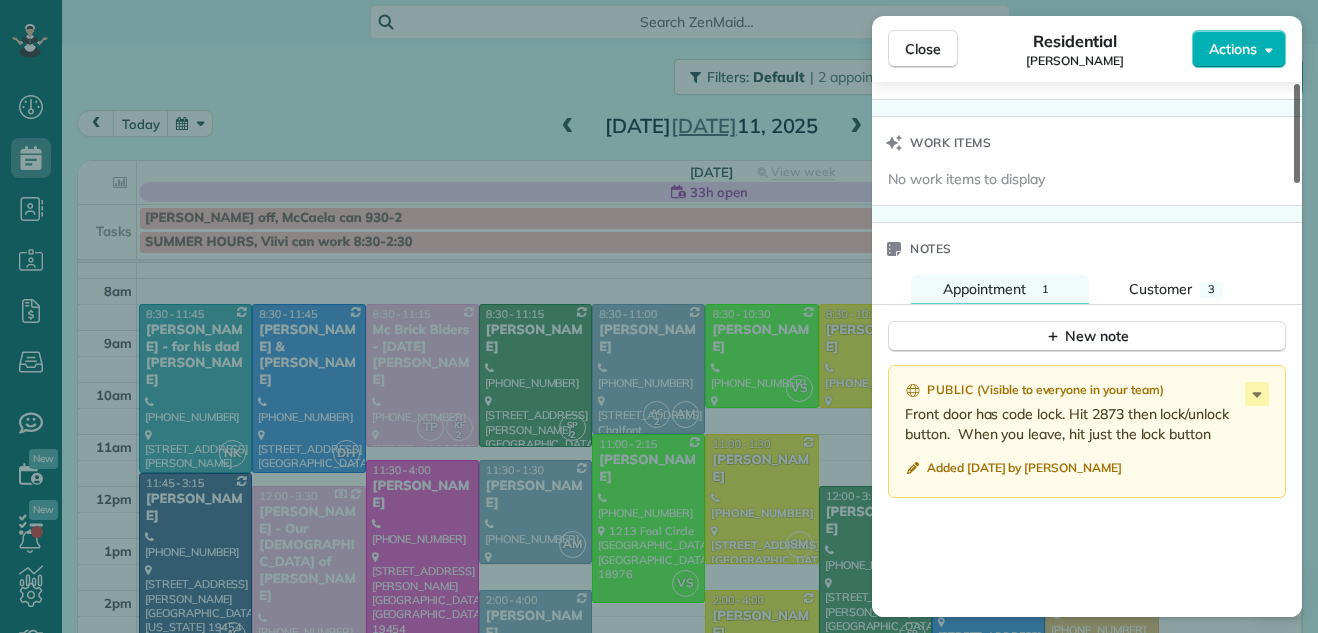 drag, startPoint x: 1296, startPoint y: 142, endPoint x: 1246, endPoint y: 498, distance: 359.49408 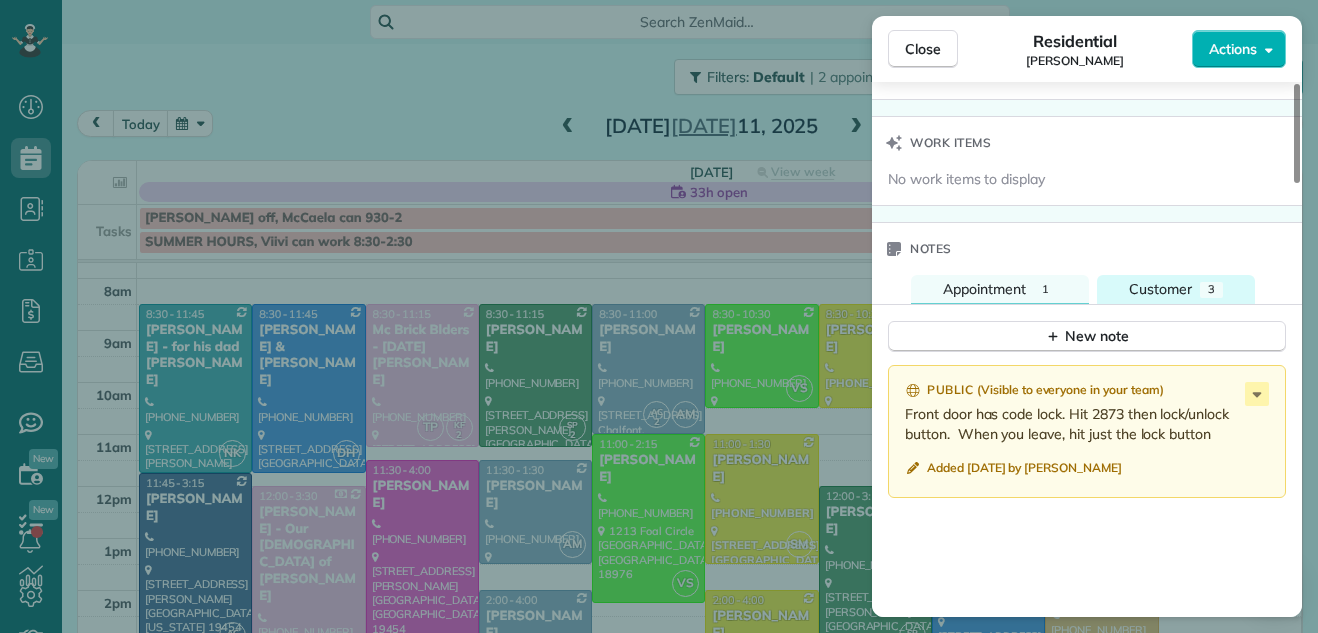 click on "Customer" at bounding box center (1160, 289) 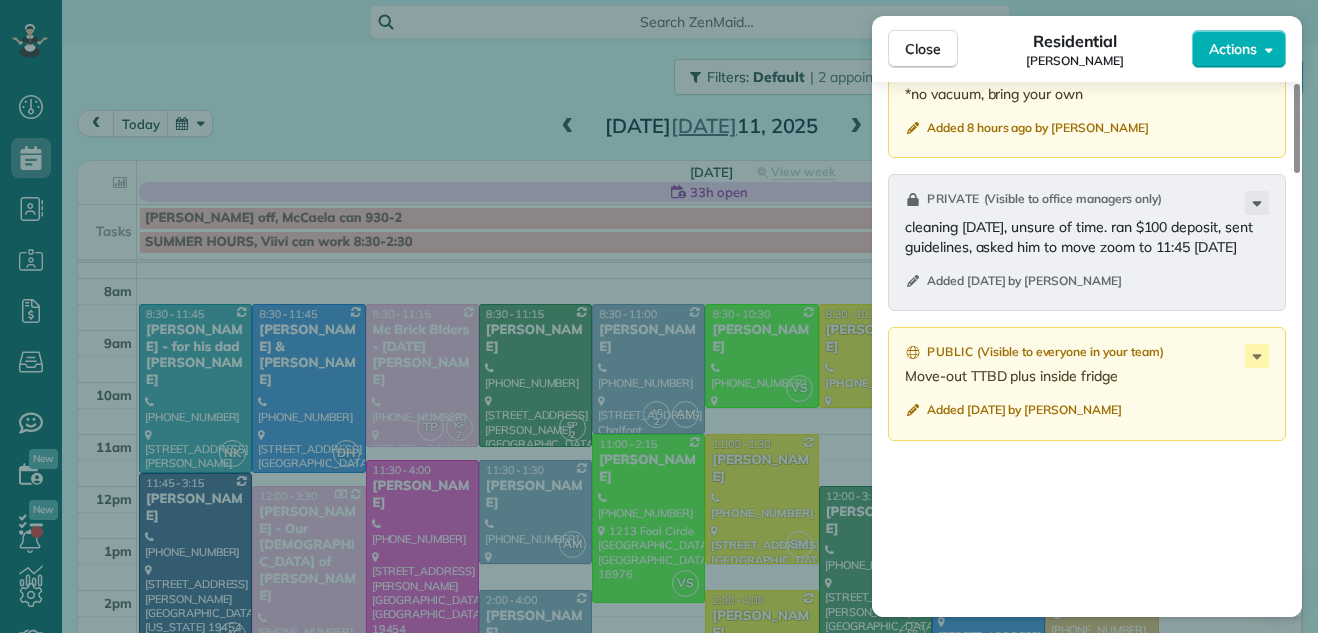 scroll, scrollTop: 2383, scrollLeft: 0, axis: vertical 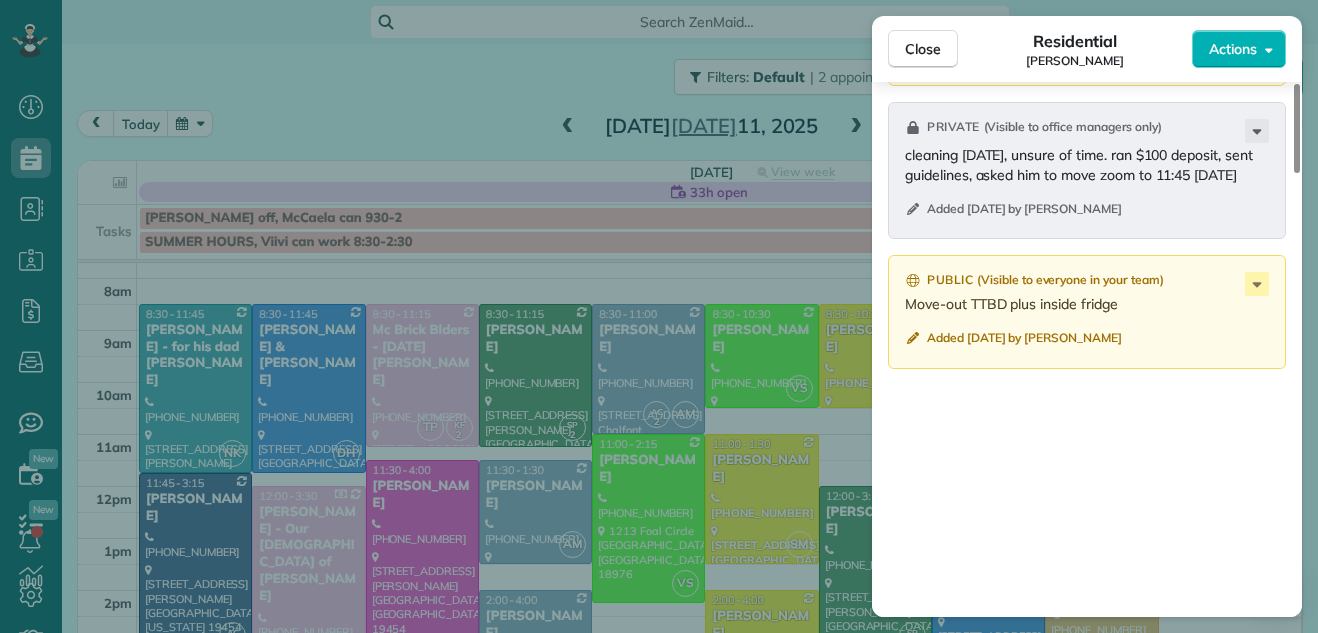 drag, startPoint x: 1293, startPoint y: 409, endPoint x: 1287, endPoint y: 484, distance: 75.23962 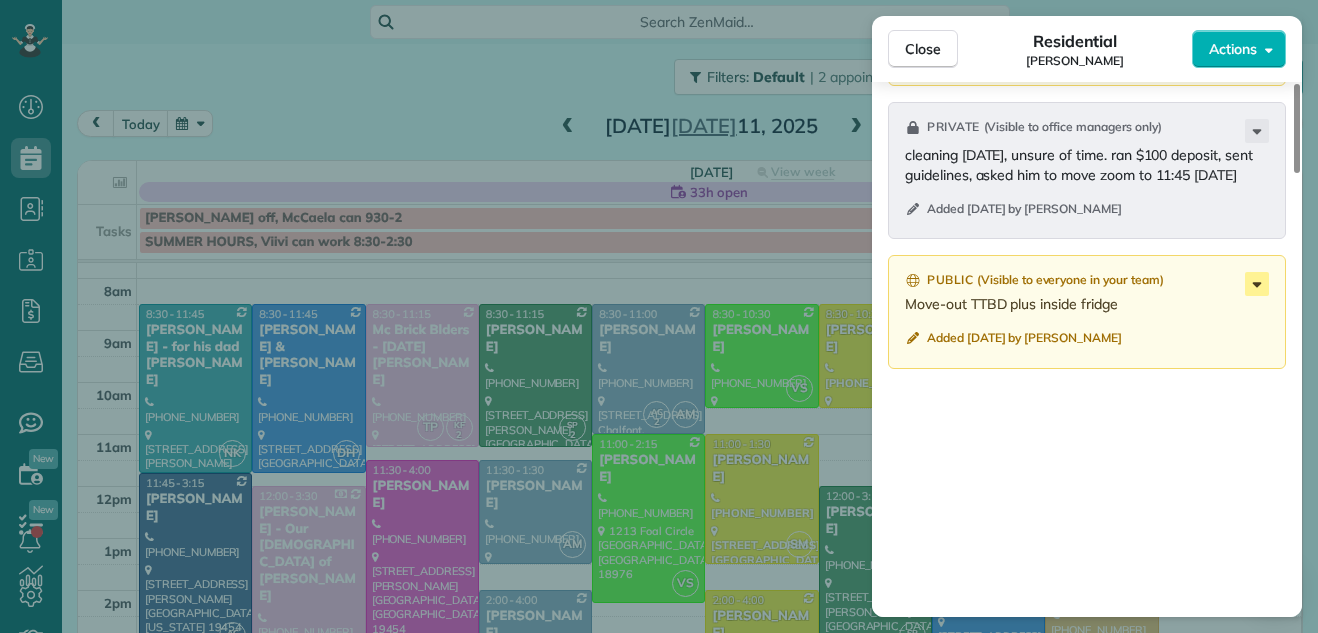 click 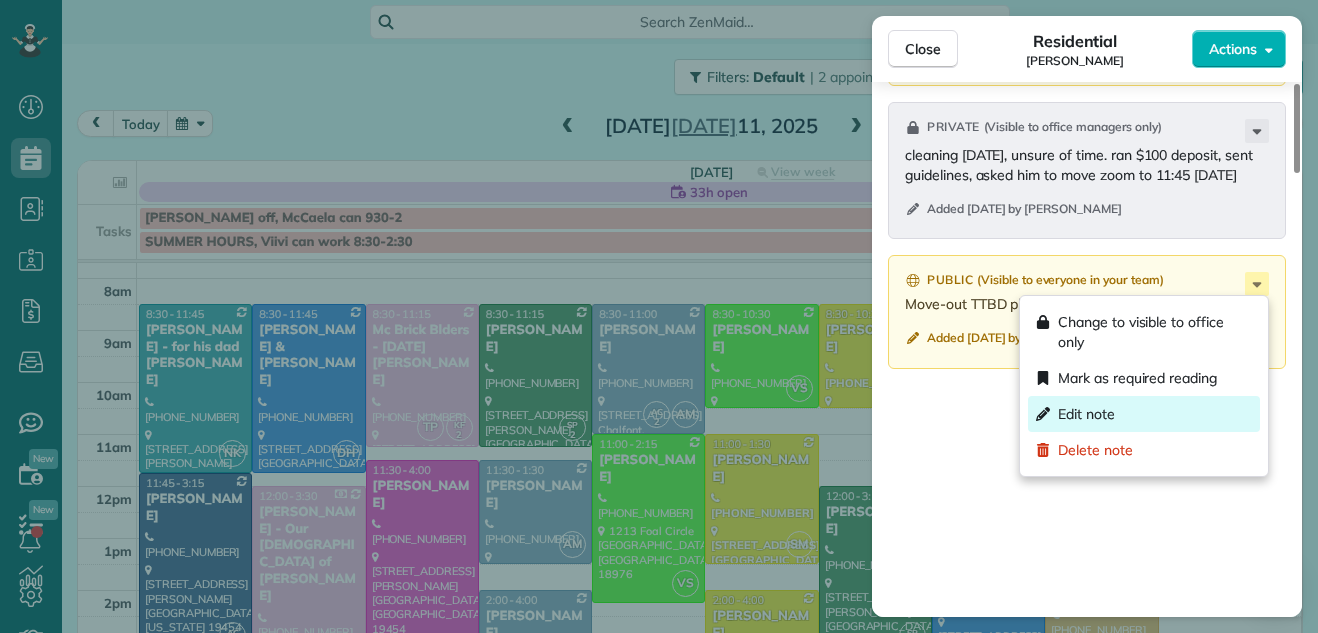 click on "Edit note" at bounding box center [1086, 414] 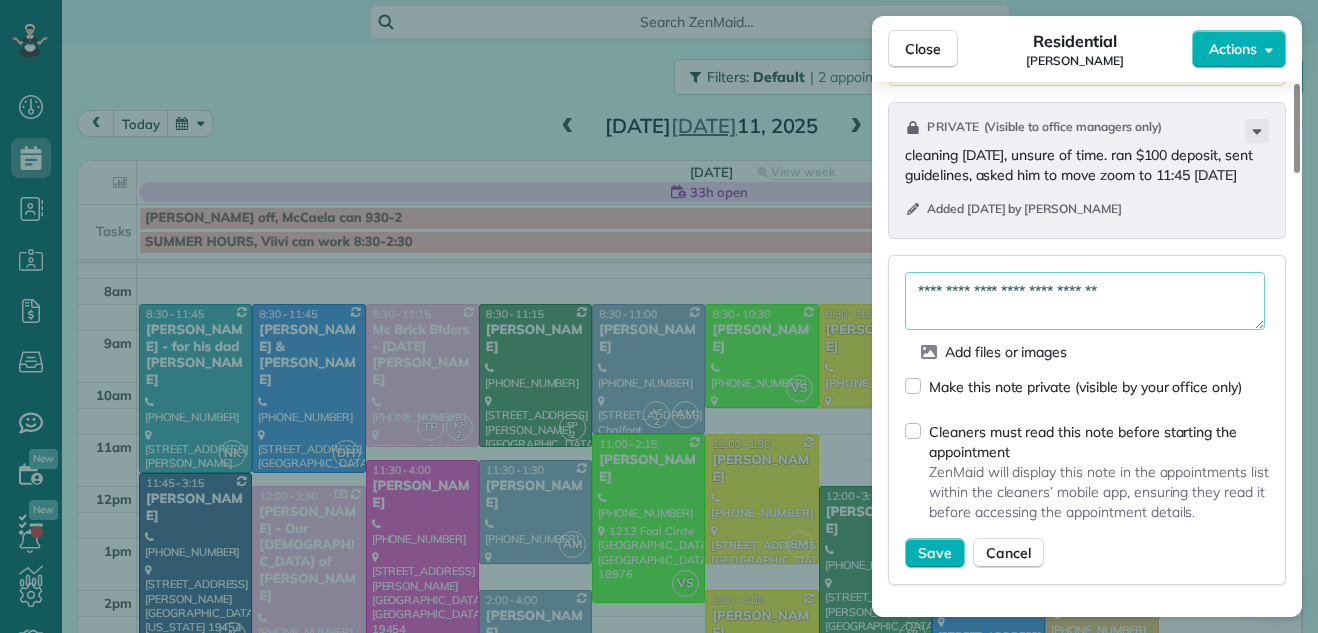 click on "**********" at bounding box center (1085, 301) 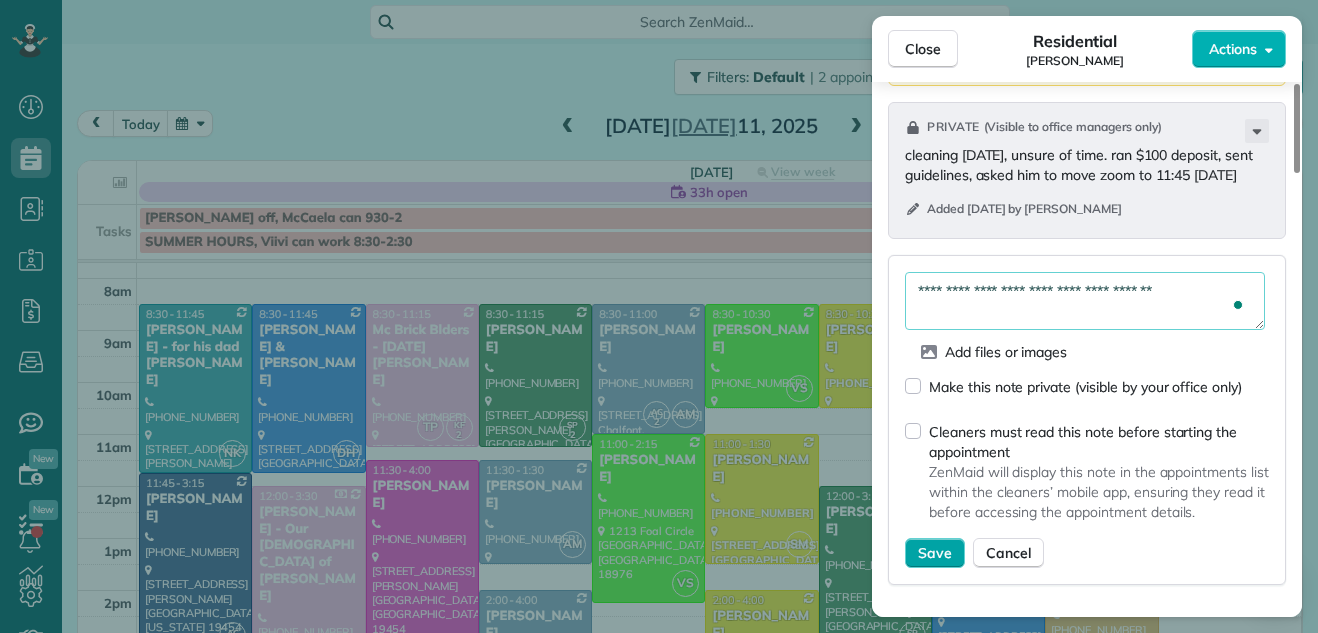 type on "**********" 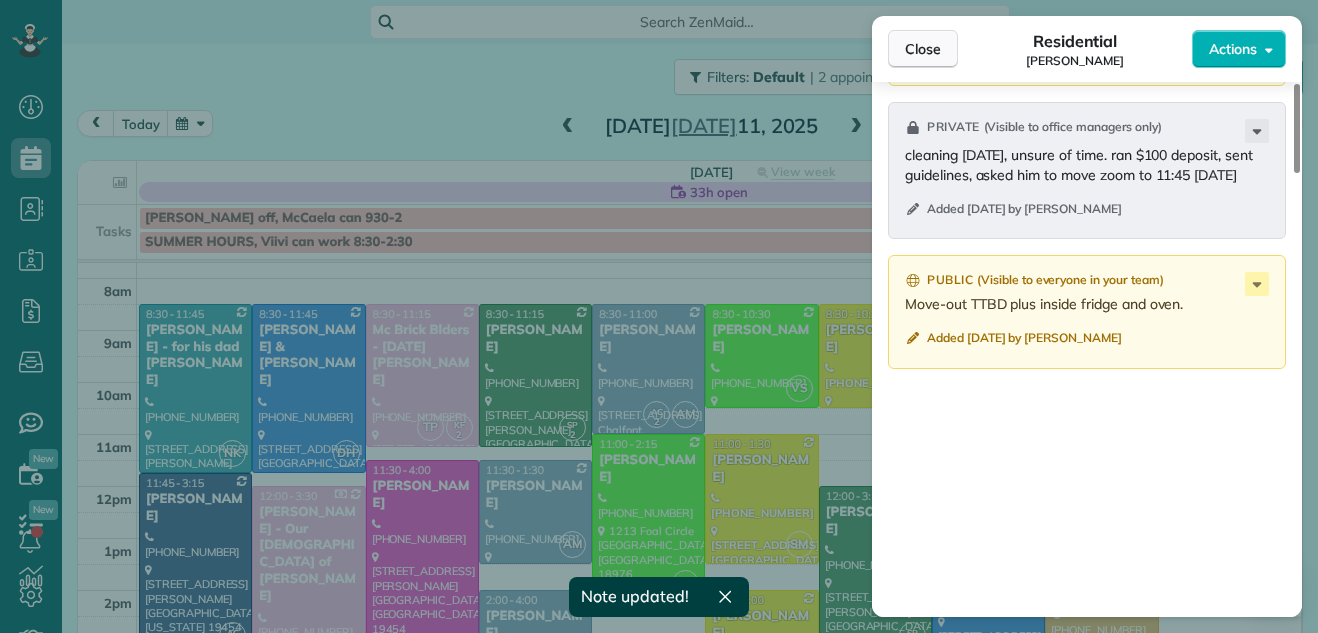 click on "Close" at bounding box center [923, 49] 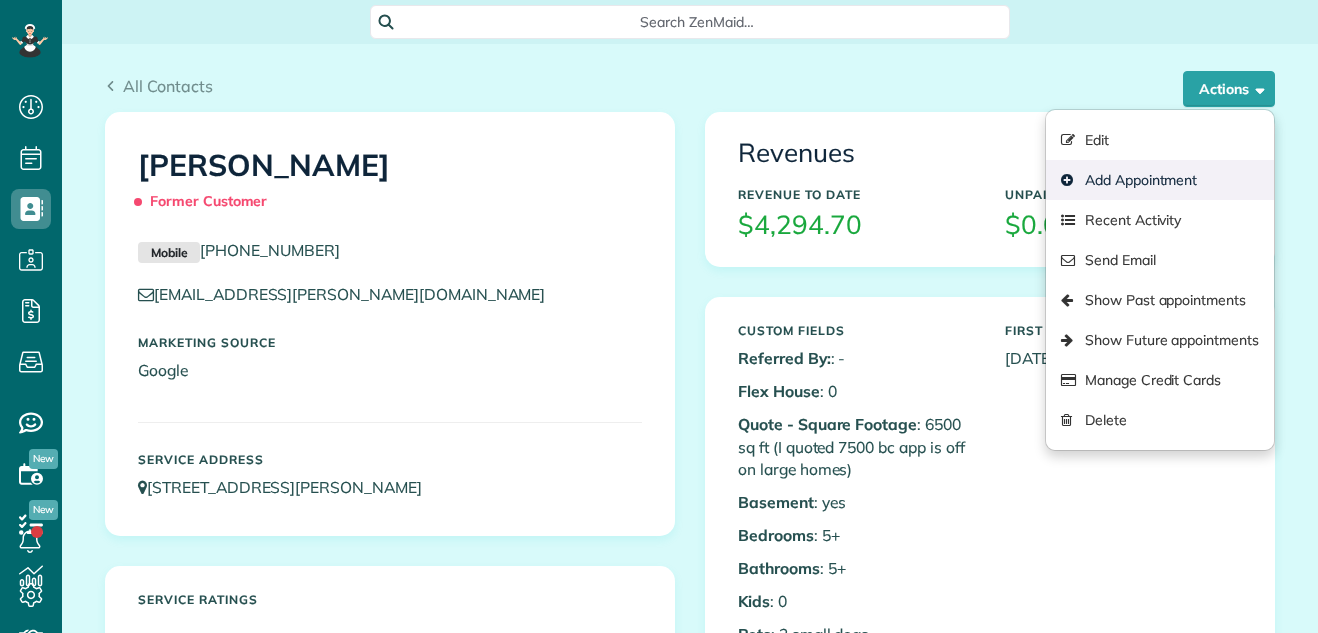 scroll, scrollTop: 0, scrollLeft: 0, axis: both 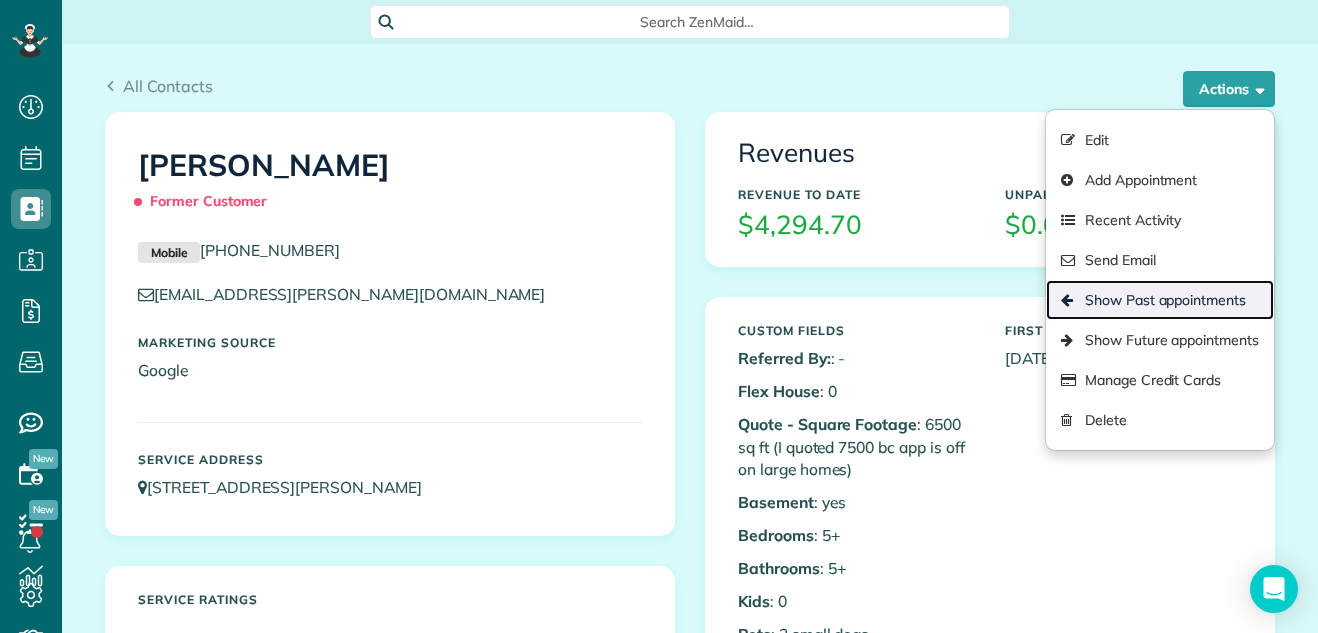 click on "Show Past appointments" at bounding box center [1160, 300] 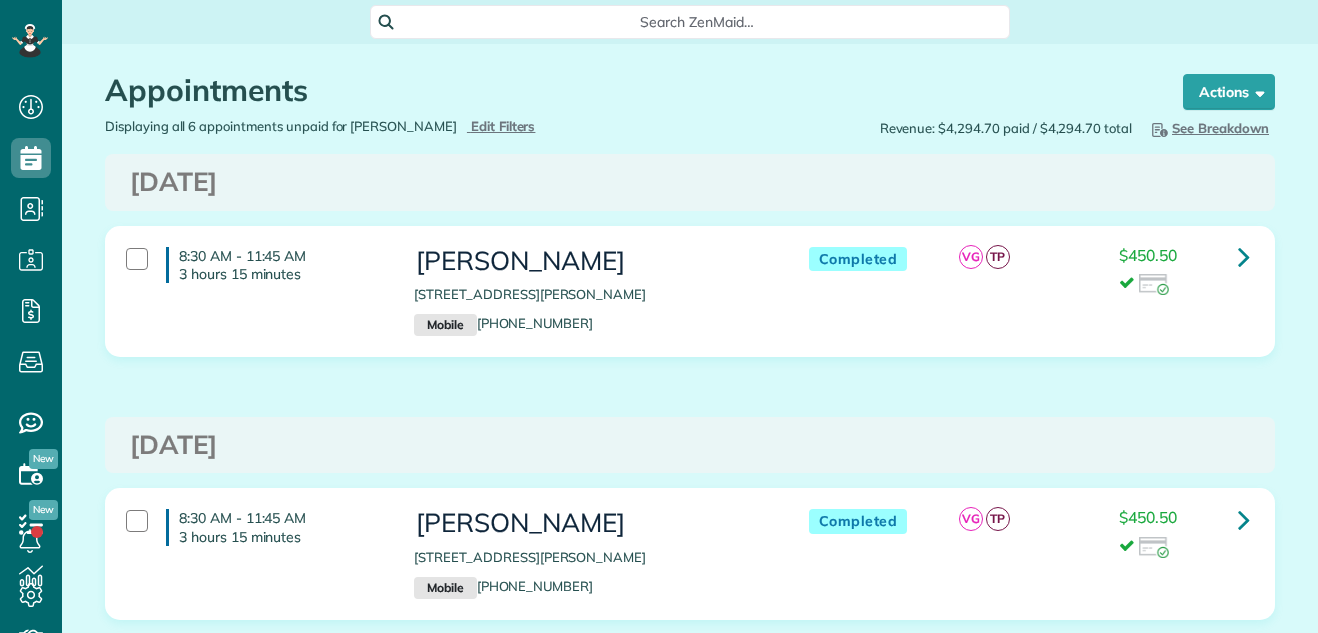 scroll, scrollTop: 0, scrollLeft: 0, axis: both 